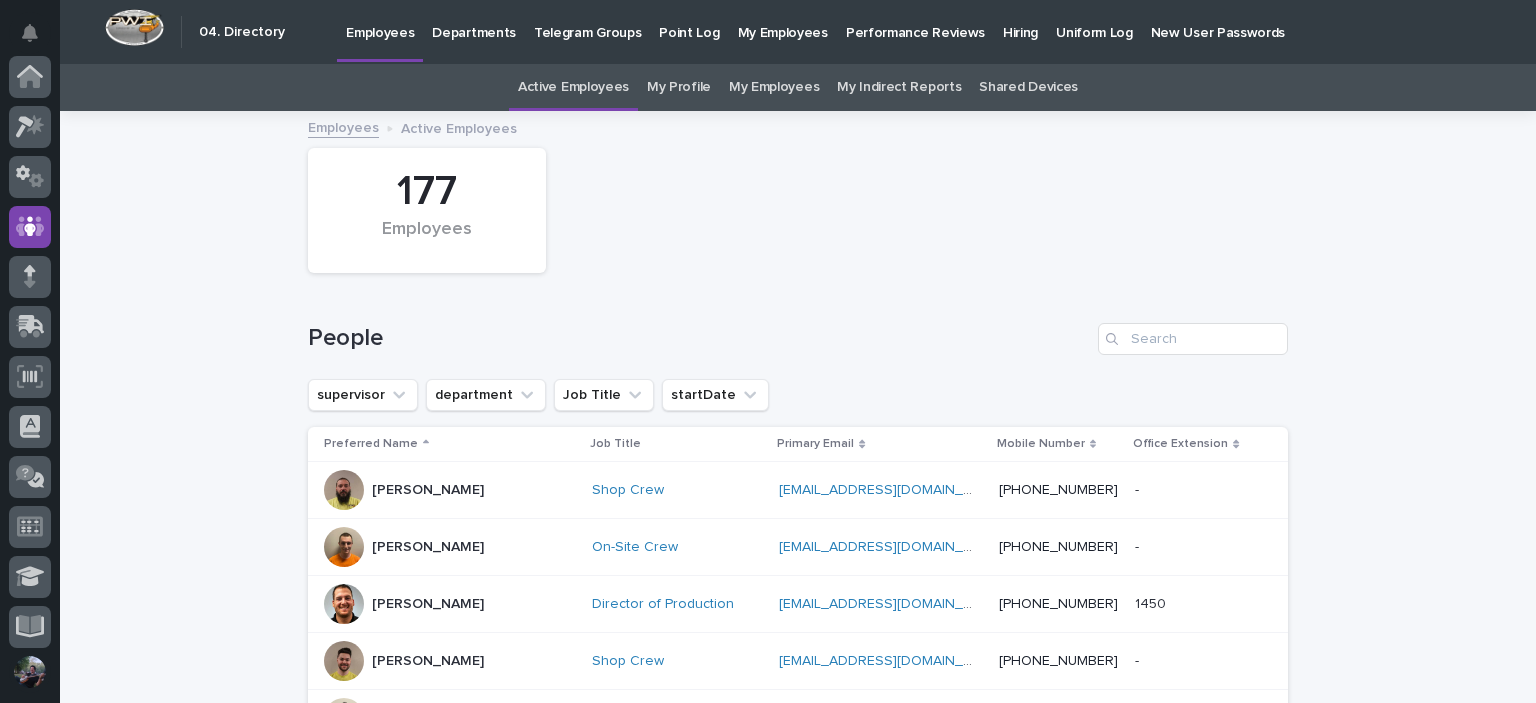 scroll, scrollTop: 0, scrollLeft: 0, axis: both 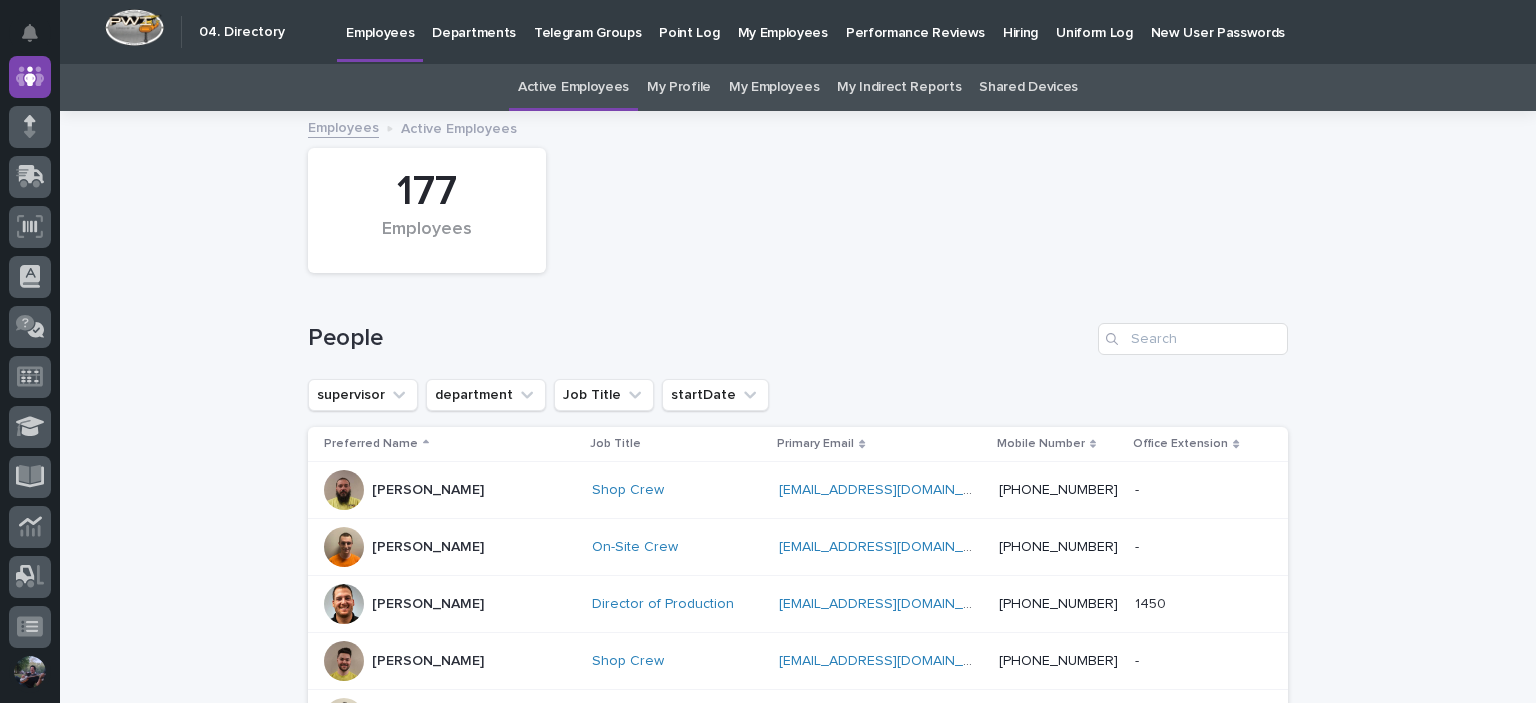 click at bounding box center (30, 353) 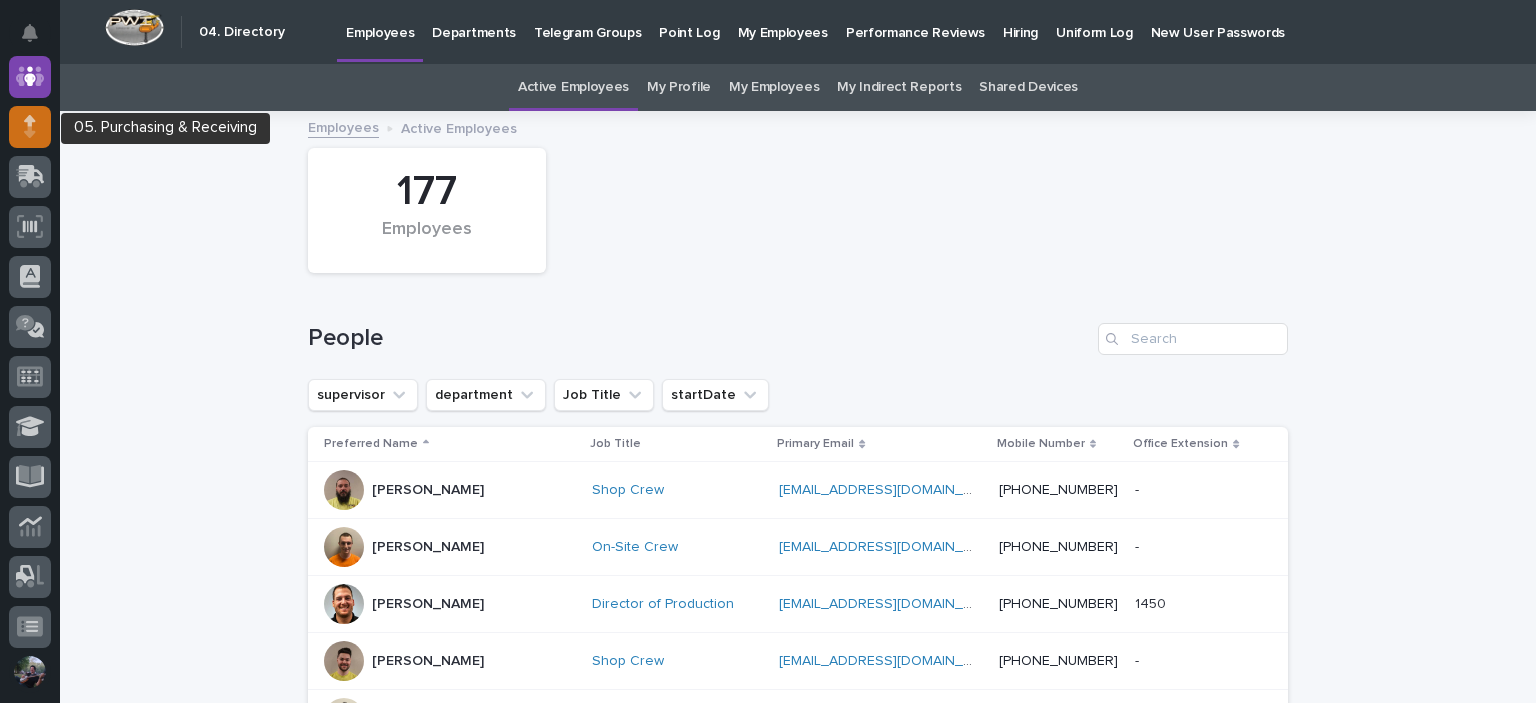 click at bounding box center [30, 127] 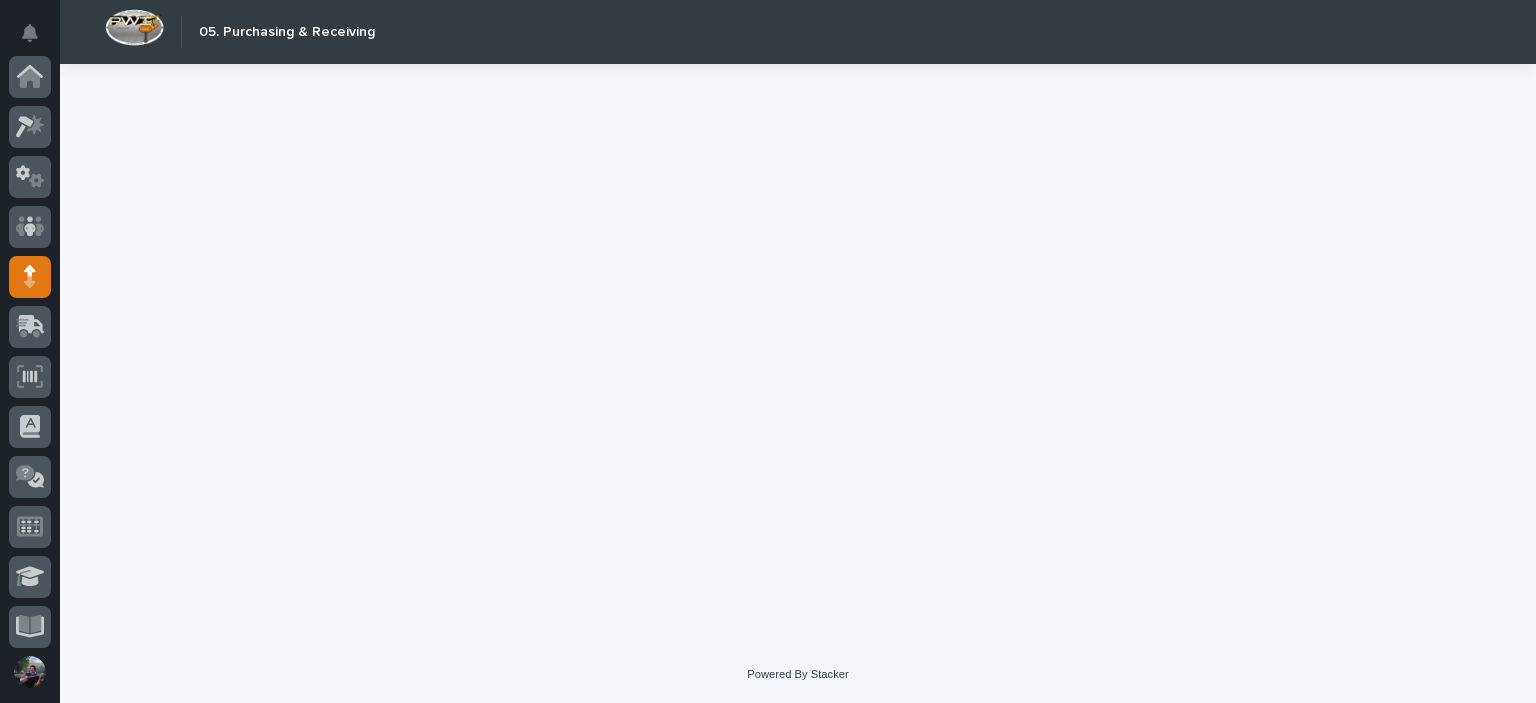 scroll, scrollTop: 200, scrollLeft: 0, axis: vertical 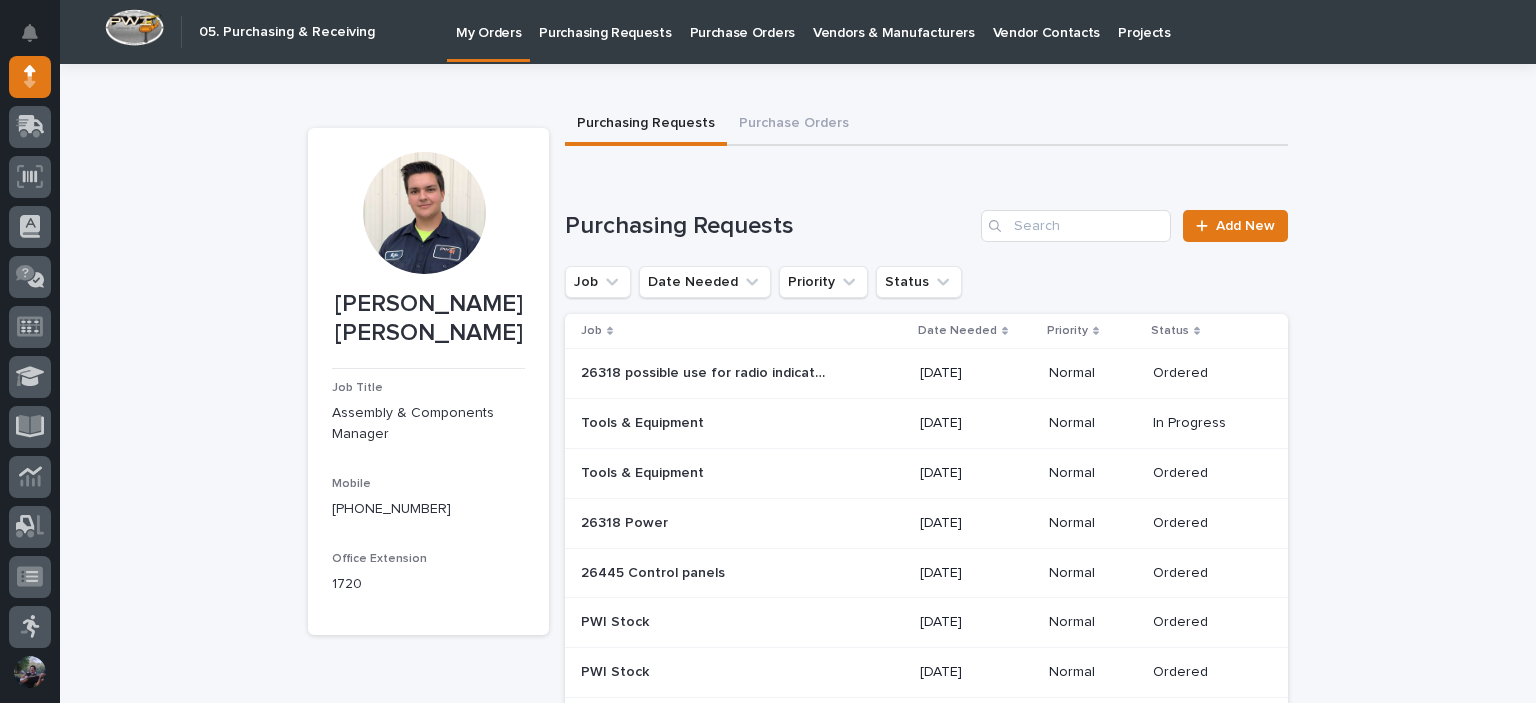 click on "Purchase Orders" at bounding box center [742, 21] 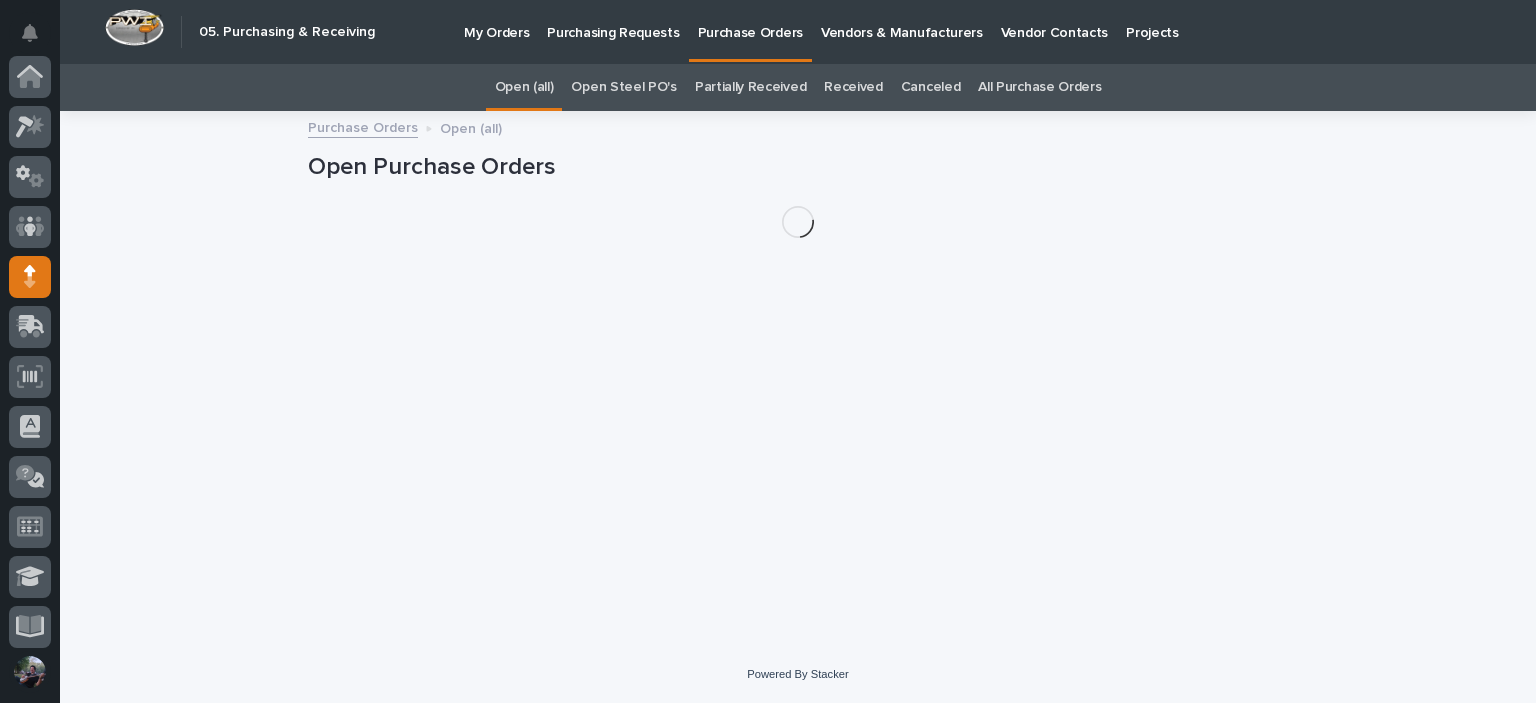 scroll, scrollTop: 200, scrollLeft: 0, axis: vertical 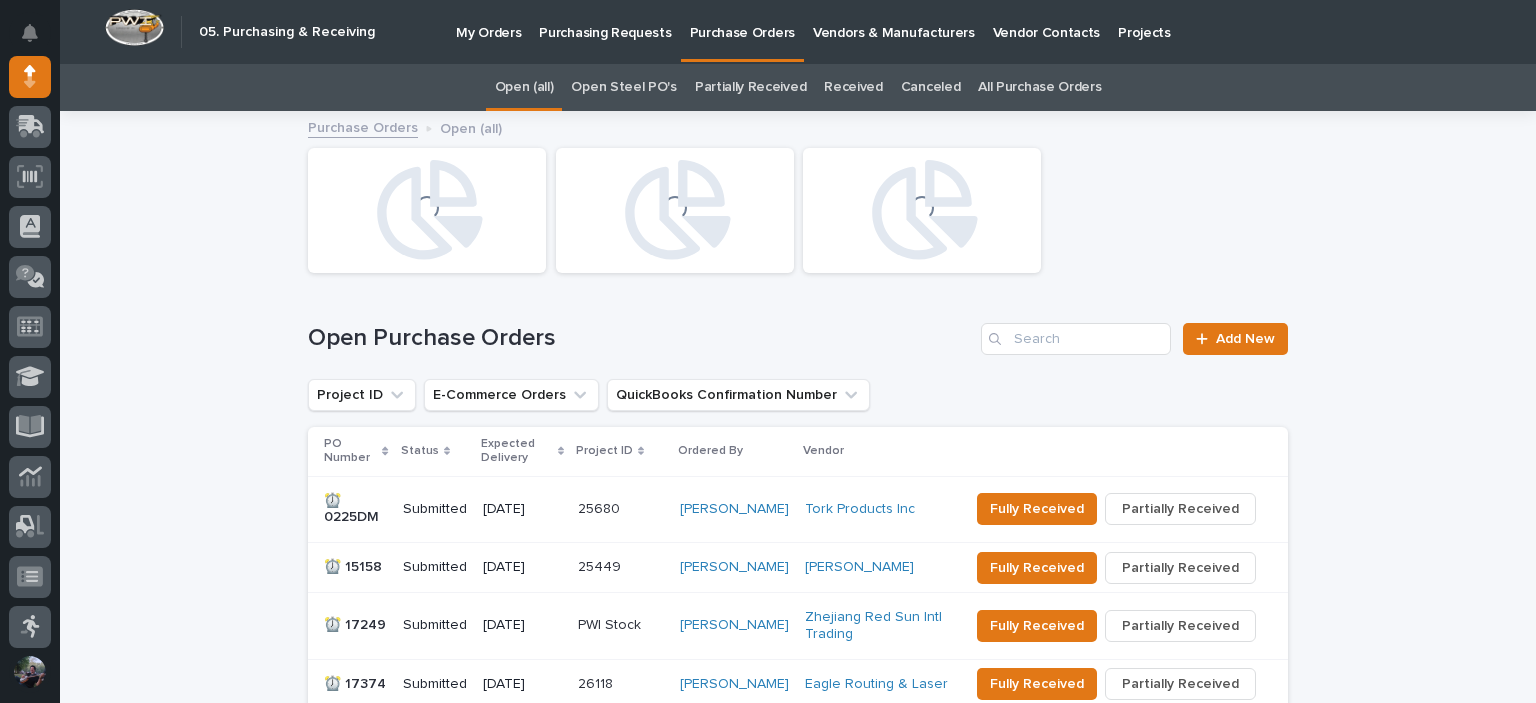 click on "All Purchase Orders" at bounding box center (1039, 87) 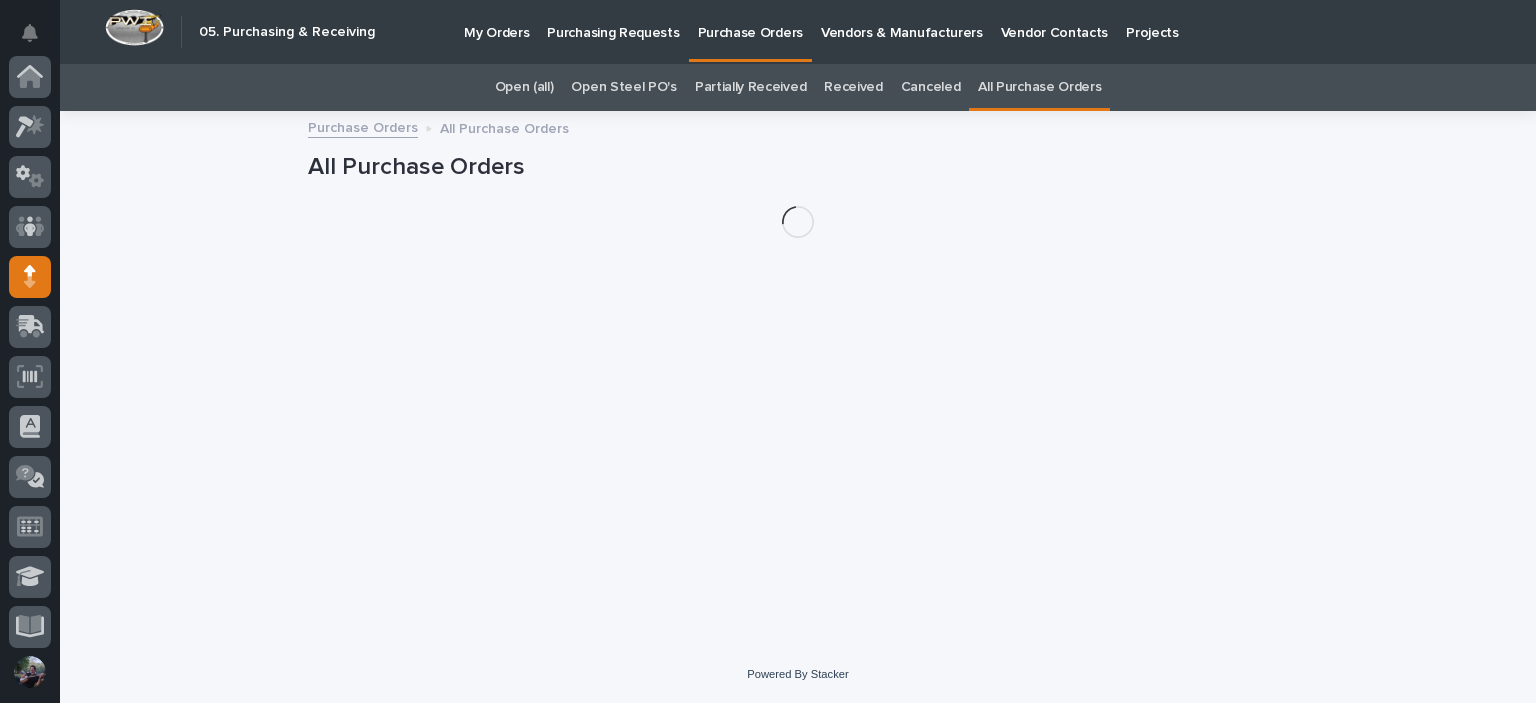 scroll, scrollTop: 200, scrollLeft: 0, axis: vertical 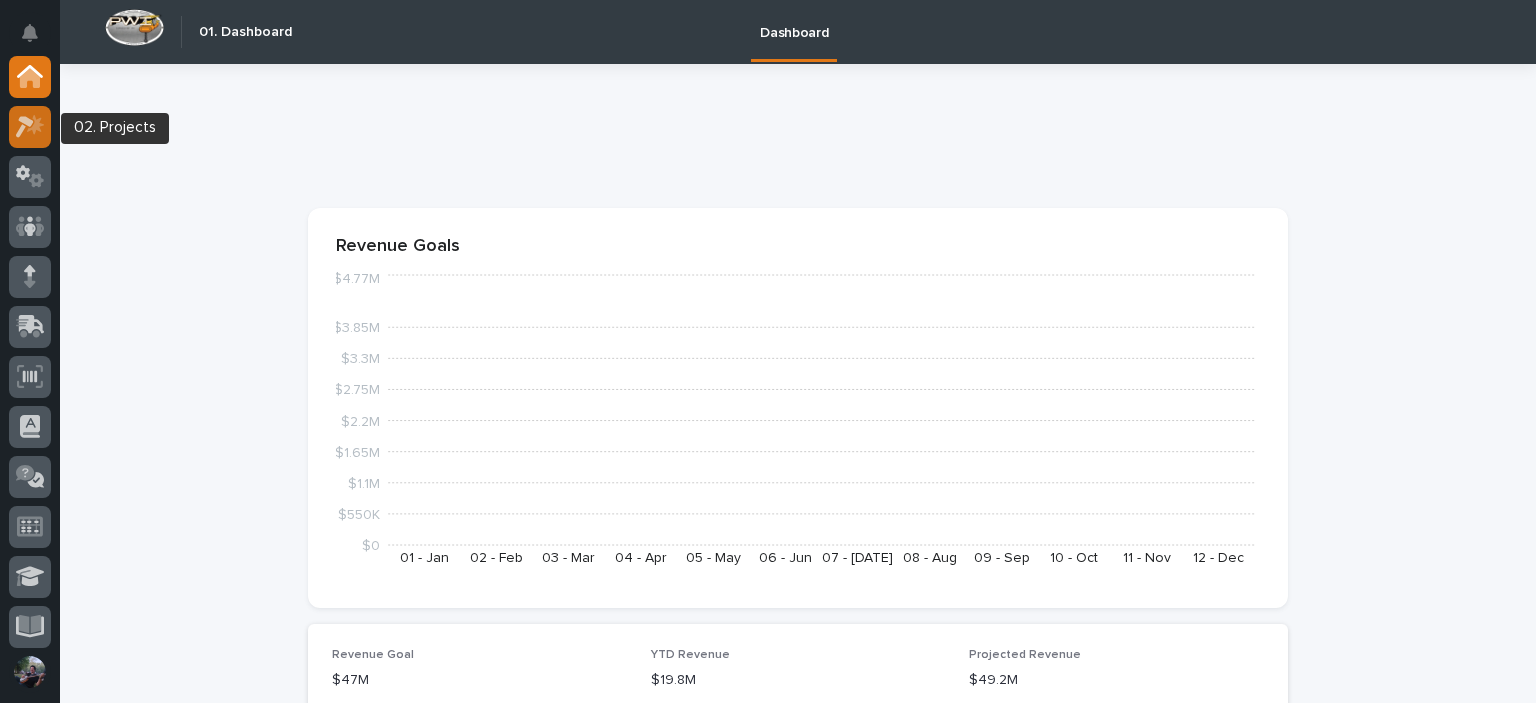 click at bounding box center (30, 127) 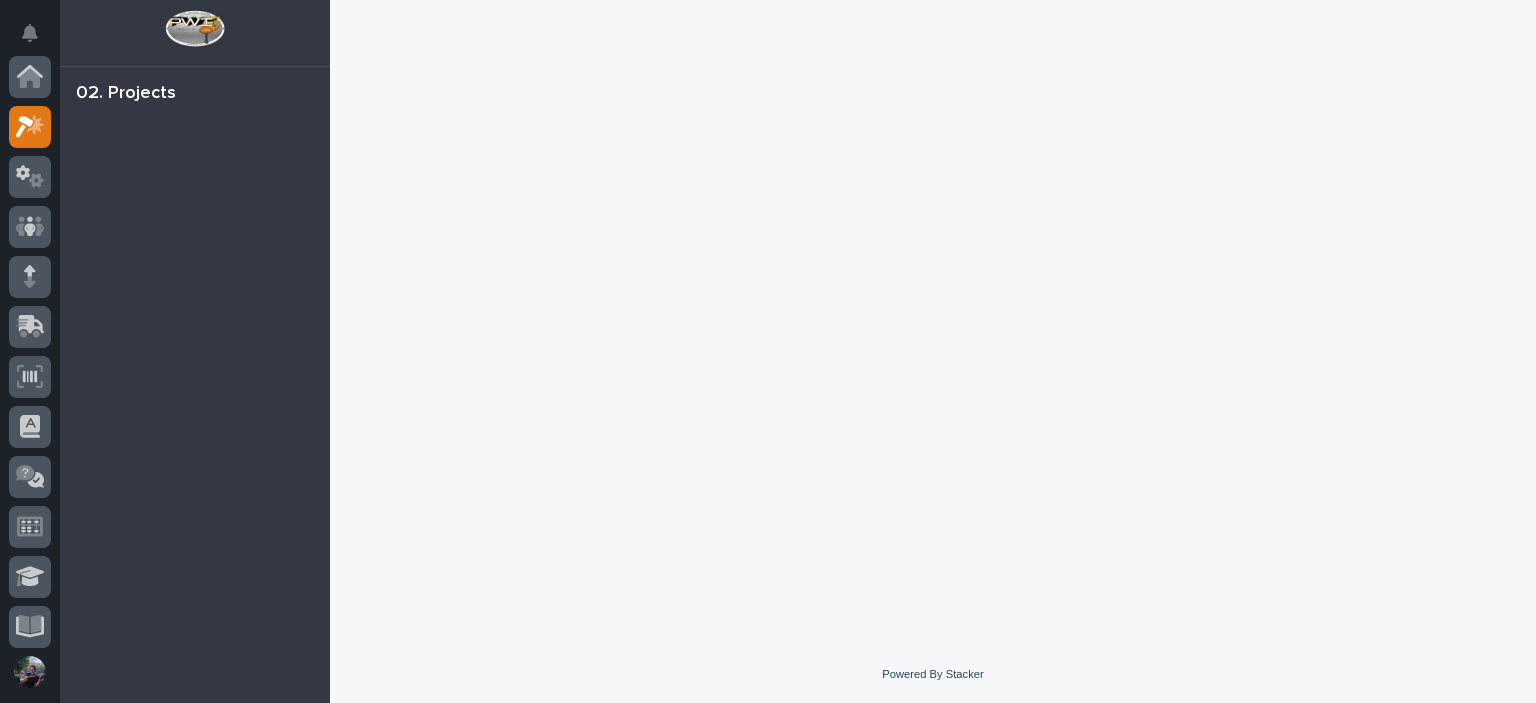 scroll, scrollTop: 50, scrollLeft: 0, axis: vertical 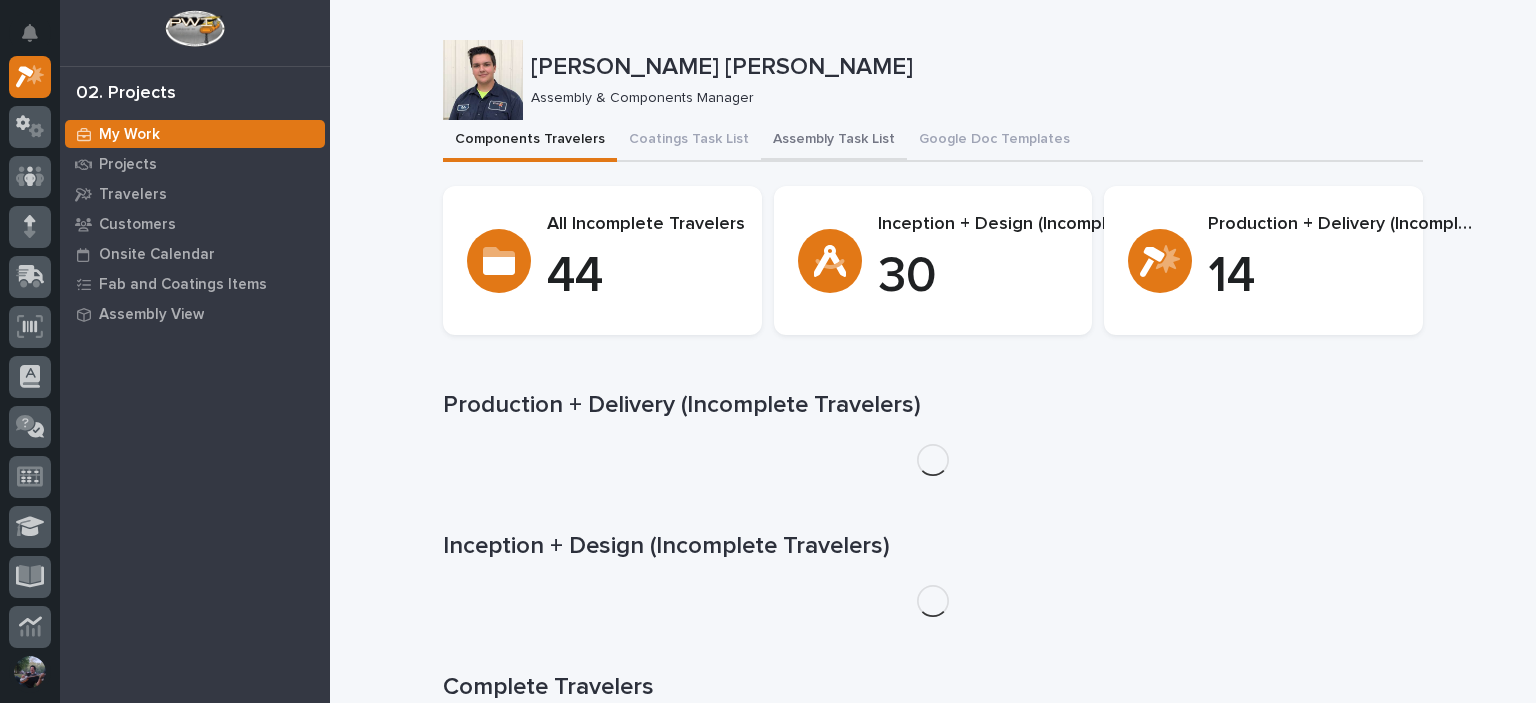 click on "Assembly Task List" at bounding box center (834, 141) 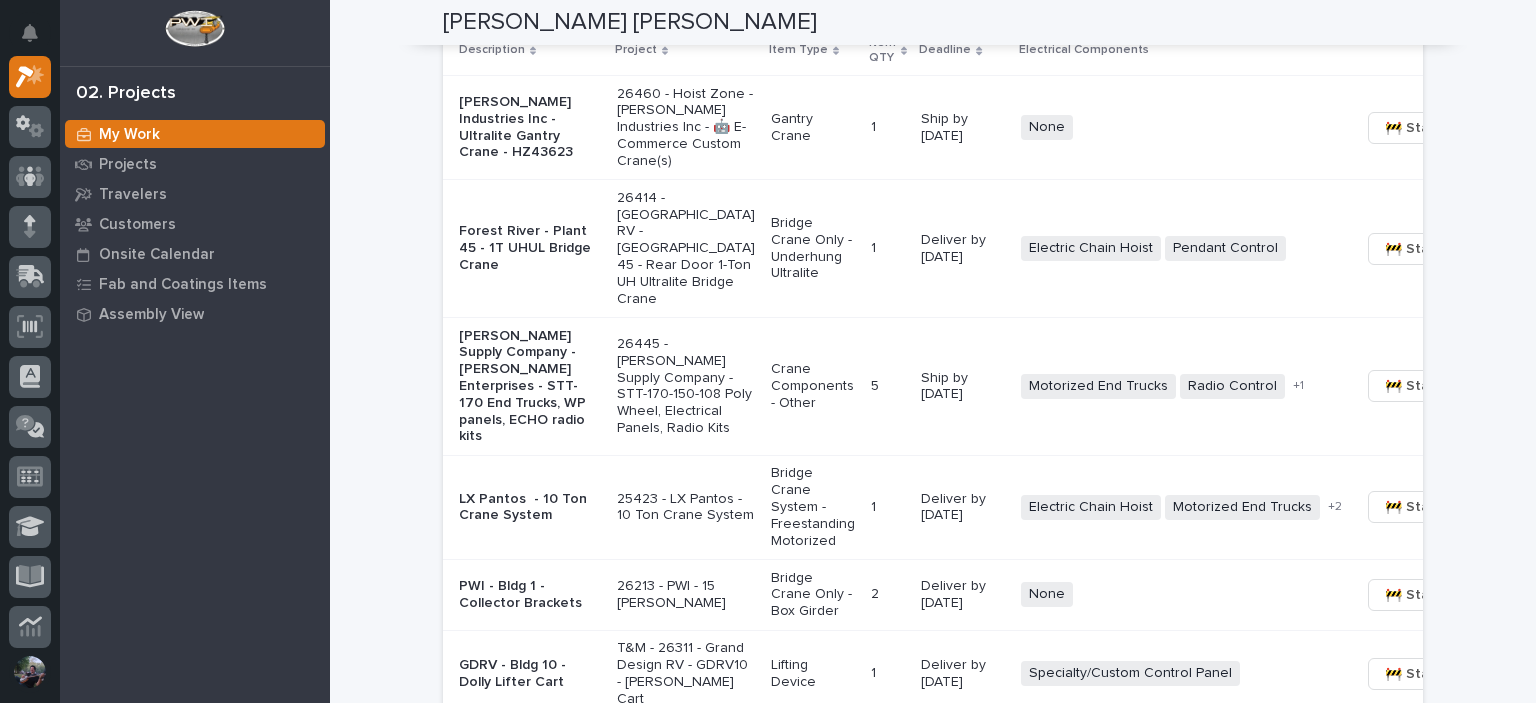 scroll, scrollTop: 1520, scrollLeft: 0, axis: vertical 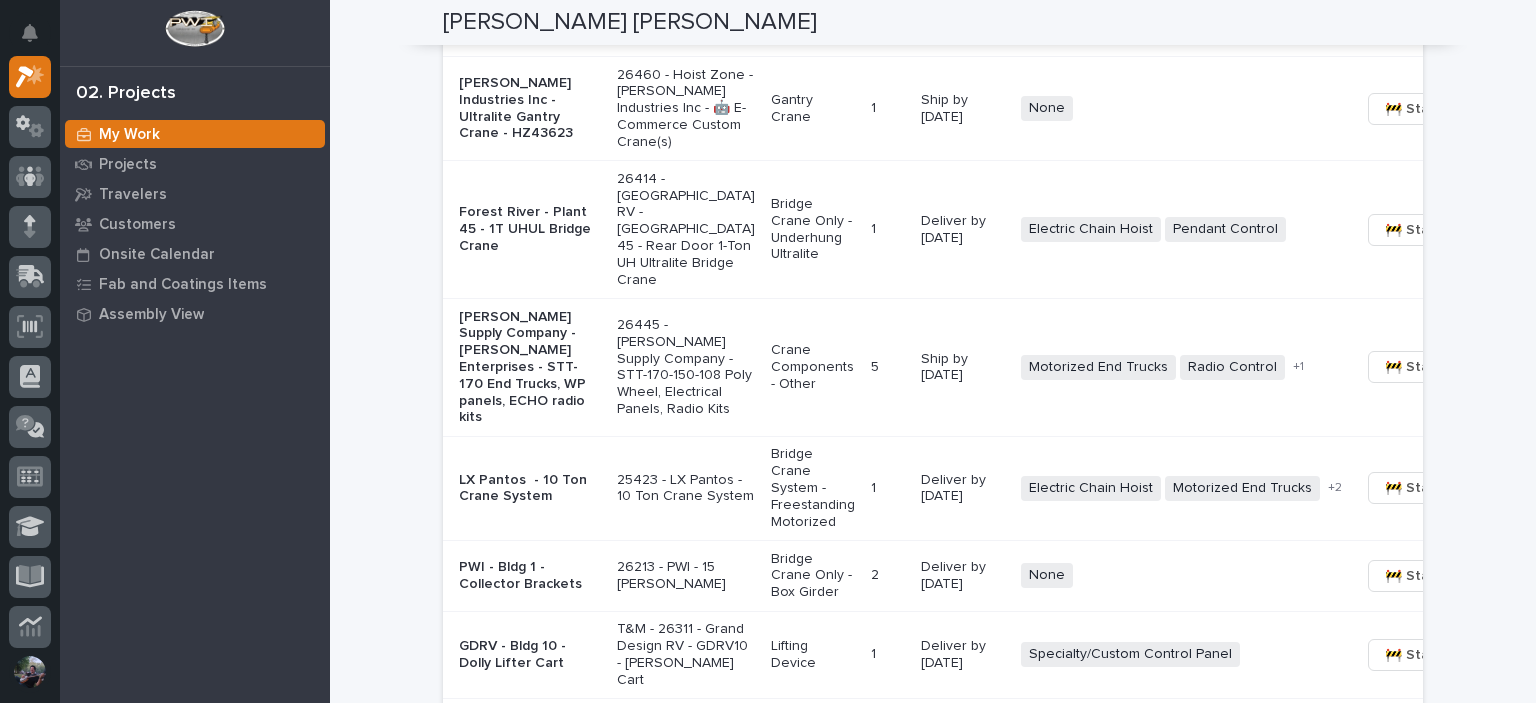 click on "[PERSON_NAME] Industries Inc - Ultralite Gantry Crane - HZ43623" at bounding box center [530, 108] 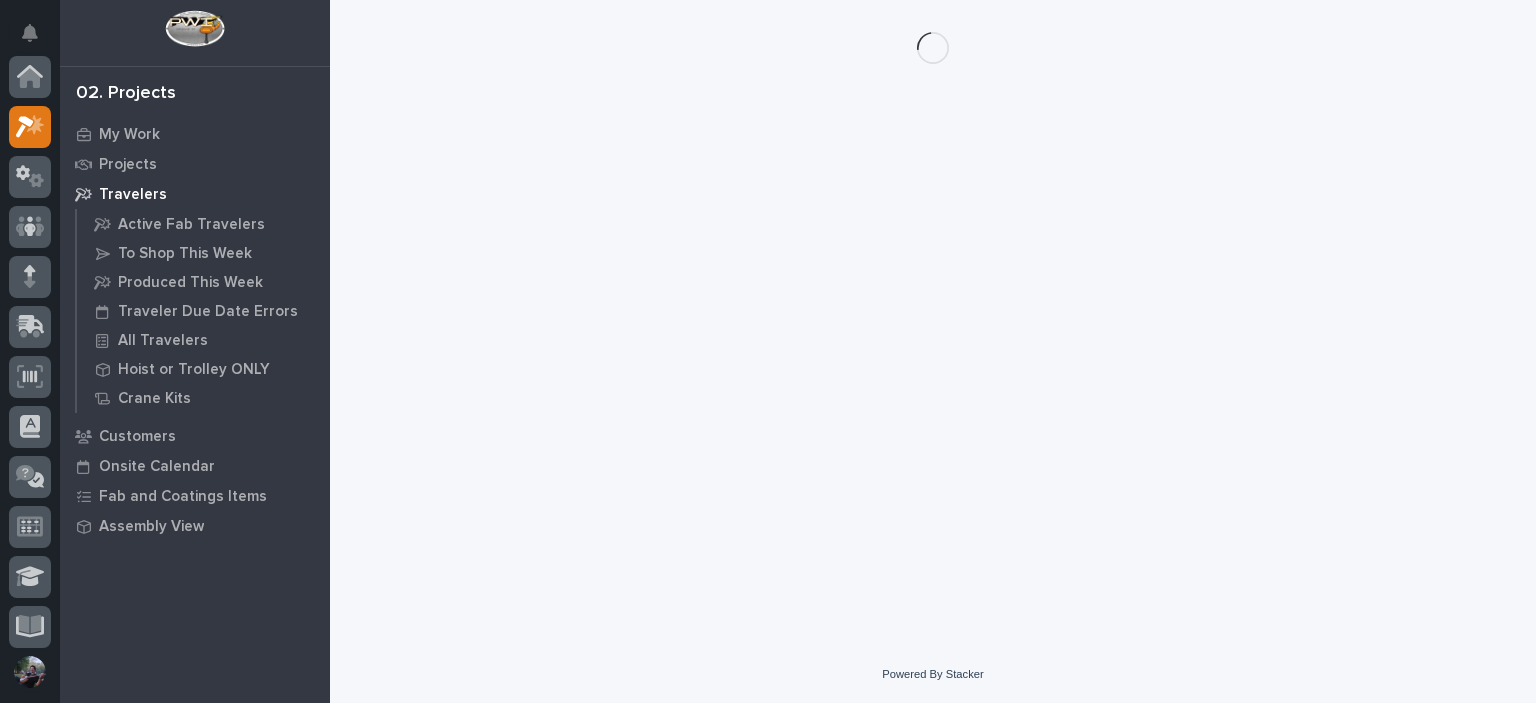 scroll, scrollTop: 0, scrollLeft: 0, axis: both 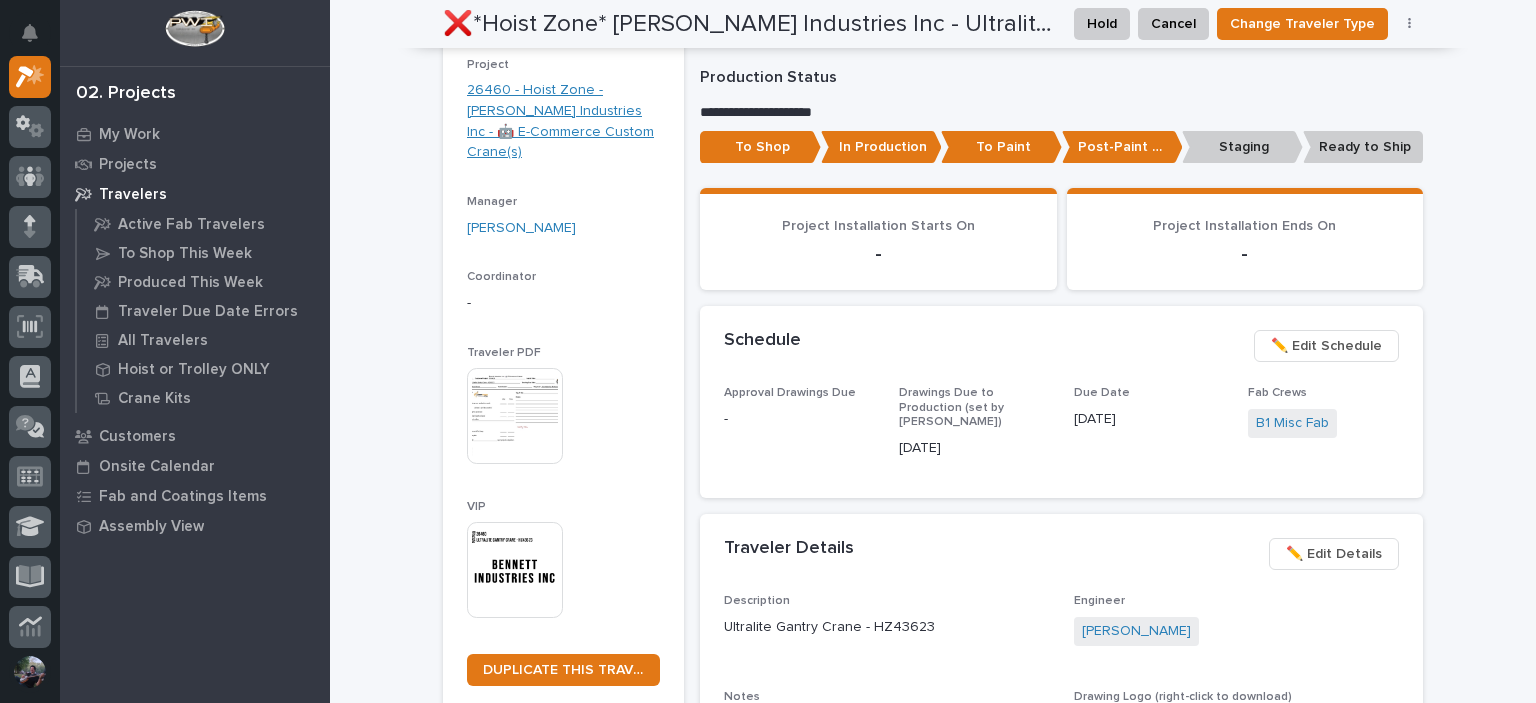 click on "26460 - Hoist Zone - [PERSON_NAME] Industries Inc - 🤖 E-Commerce Custom Crane(s)" at bounding box center [563, 121] 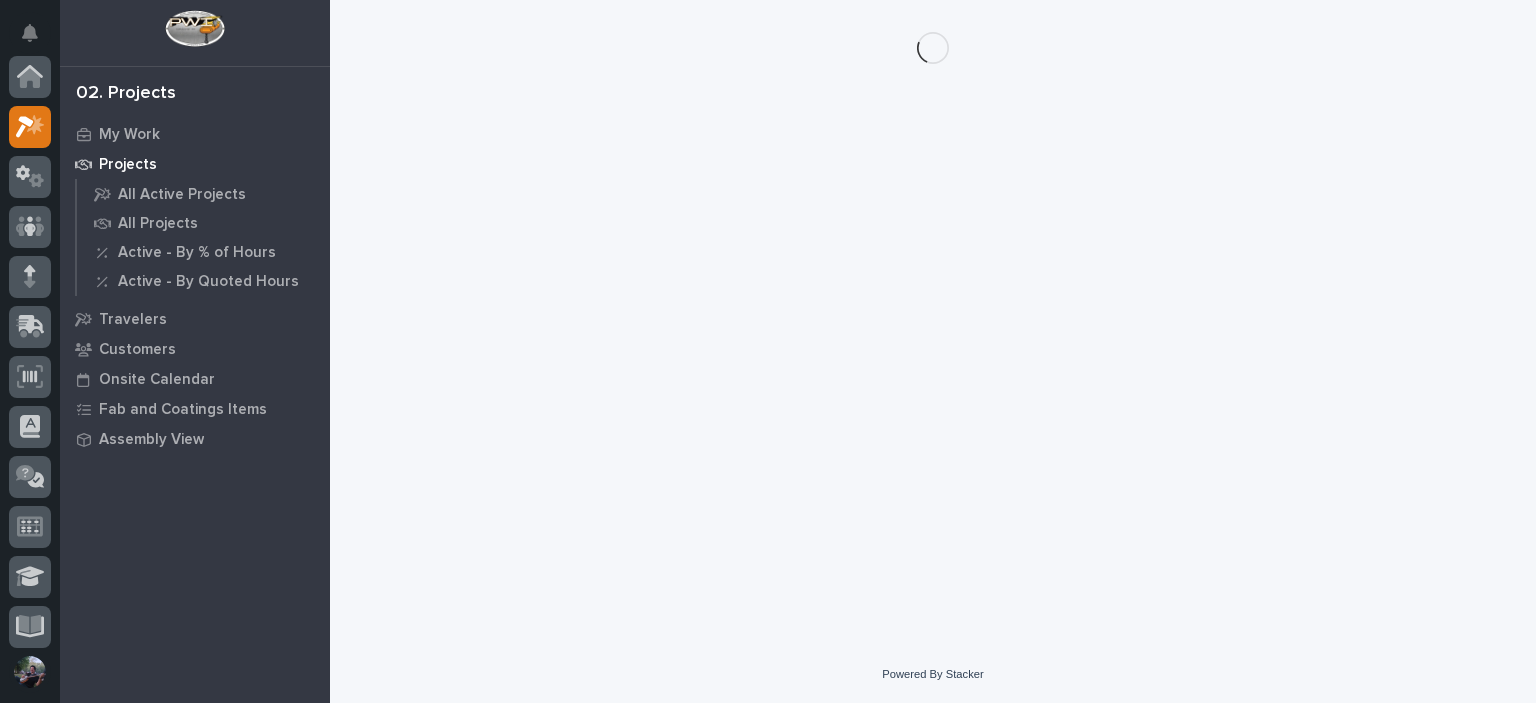 scroll, scrollTop: 0, scrollLeft: 0, axis: both 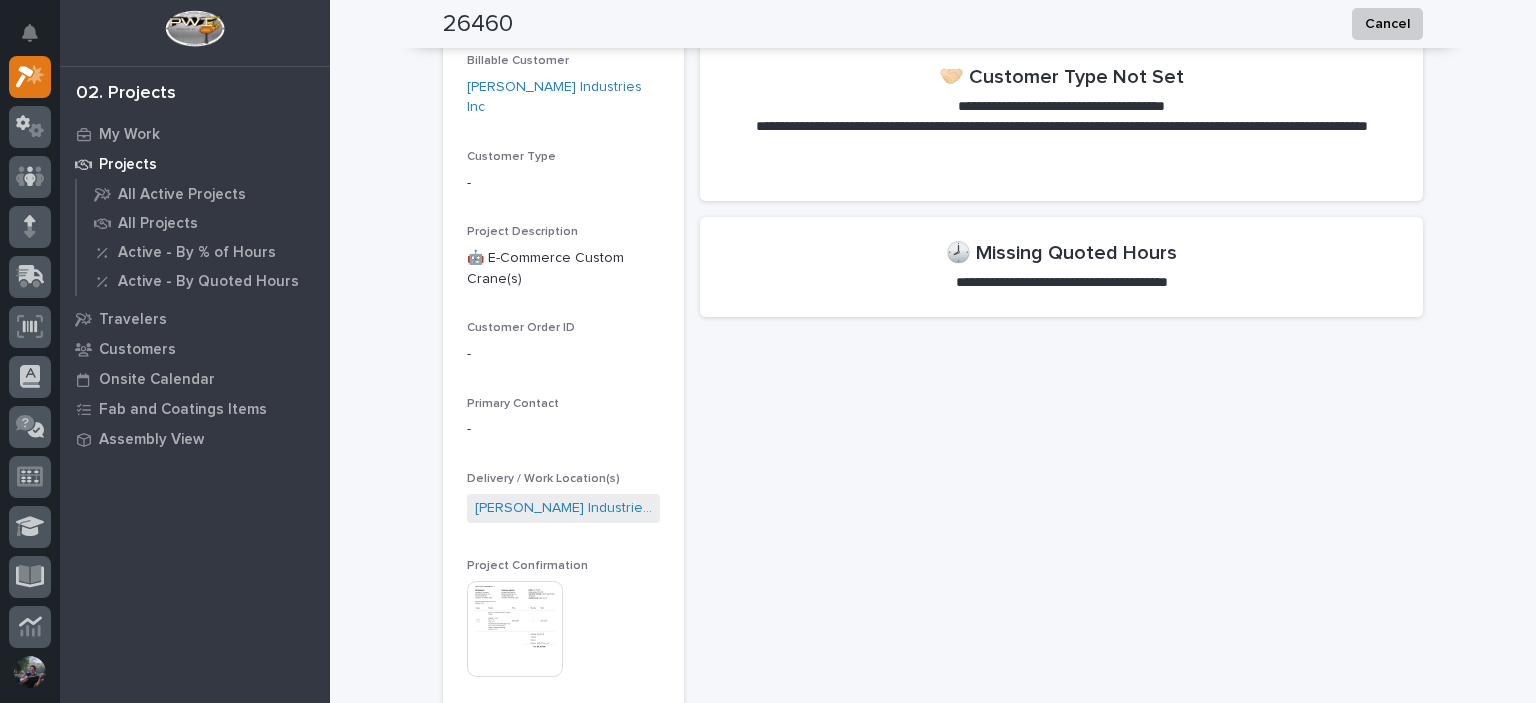 click at bounding box center [515, 629] 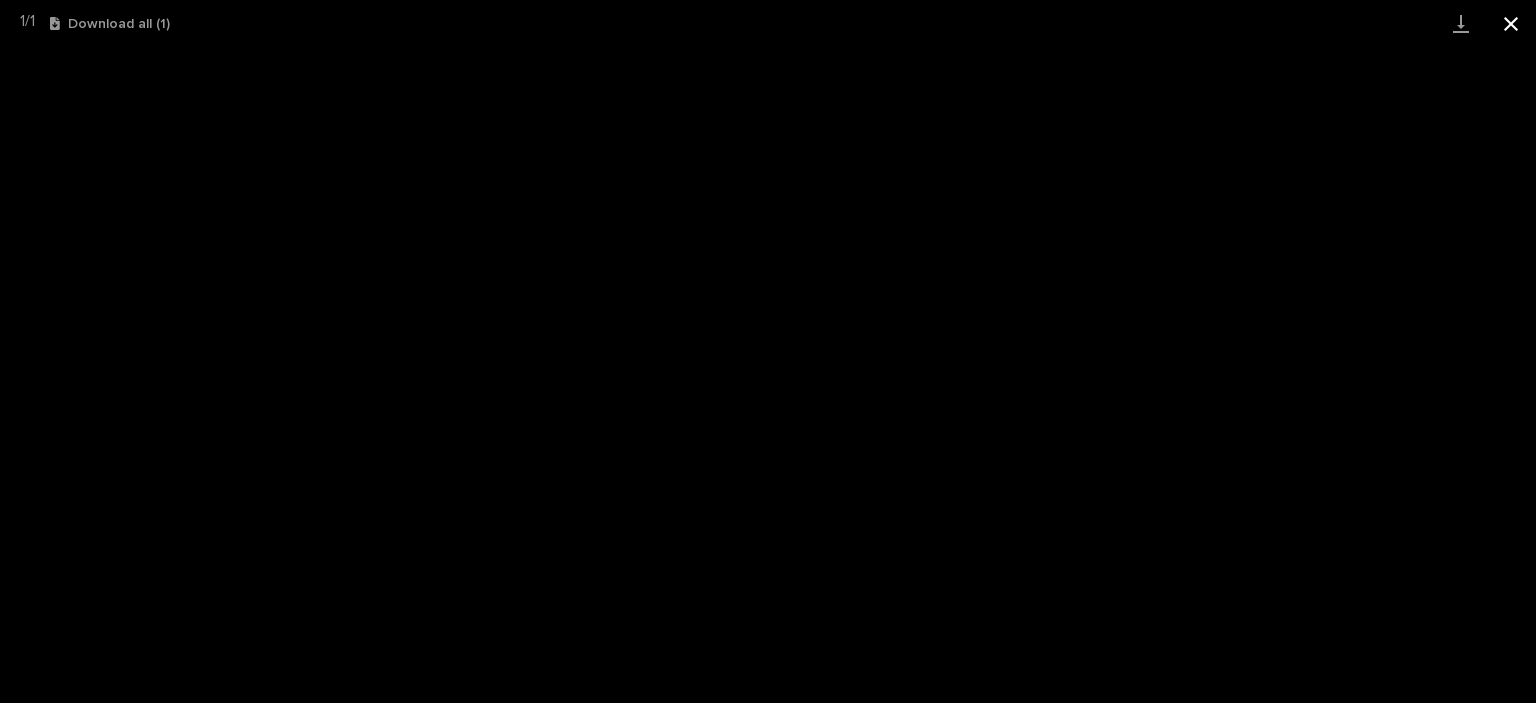 click at bounding box center [1511, 23] 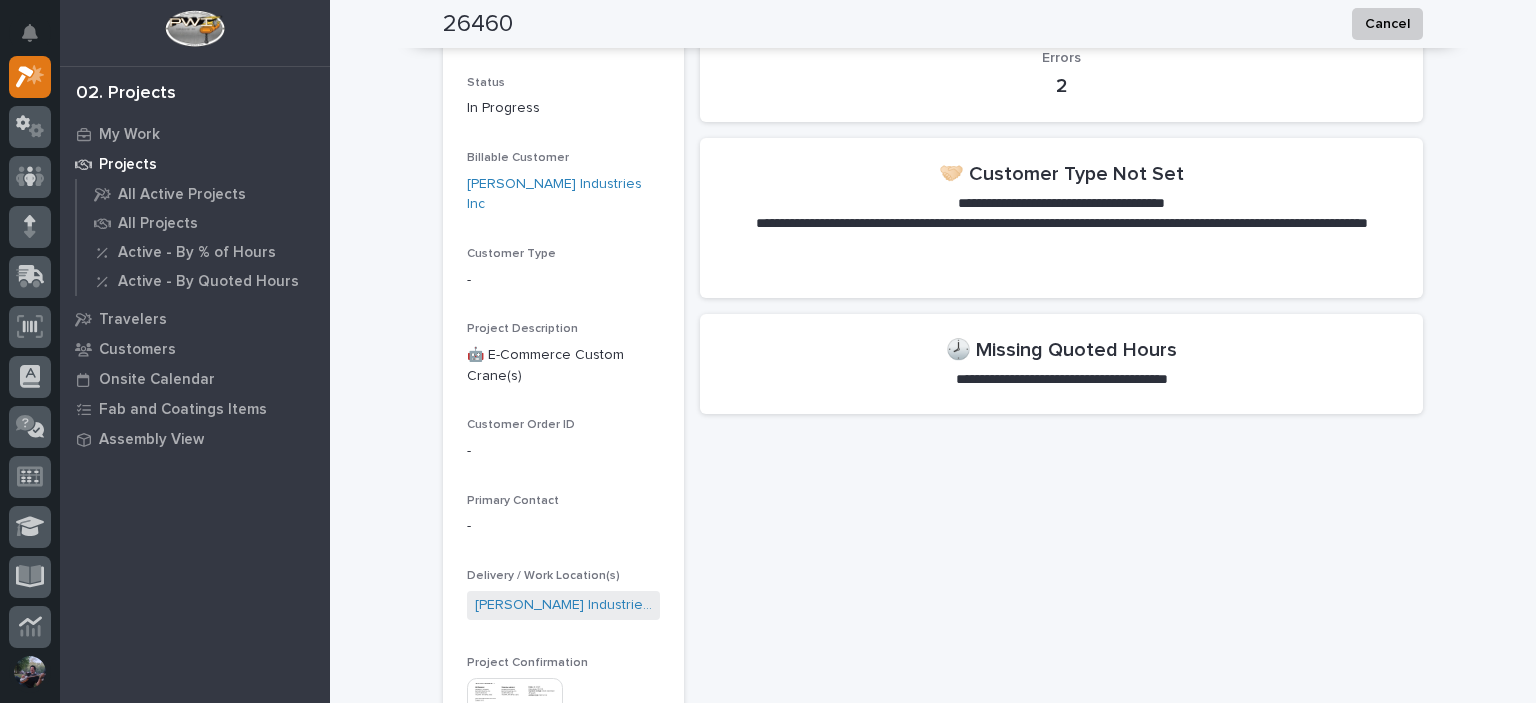 scroll, scrollTop: 0, scrollLeft: 0, axis: both 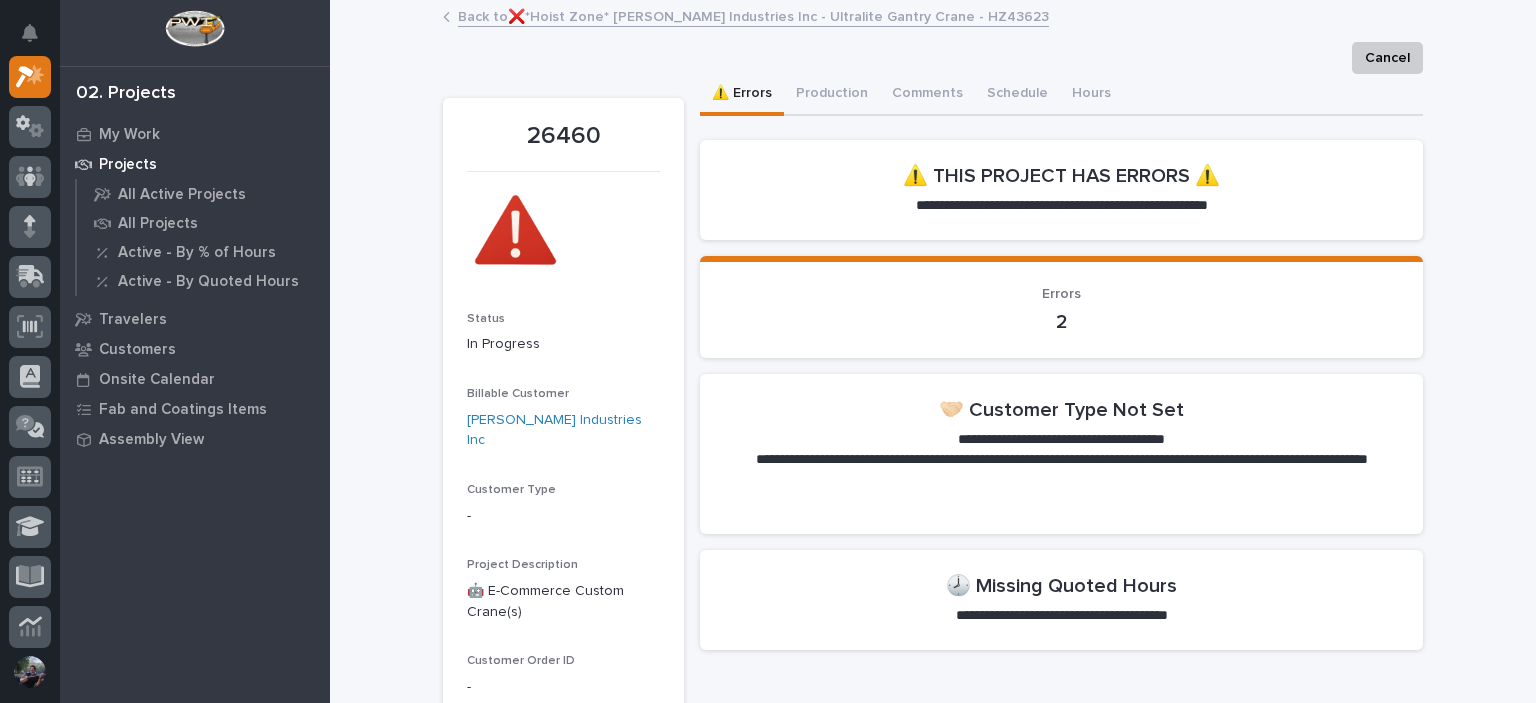 click on "Back to  ❌*Hoist Zone* [PERSON_NAME] Industries Inc - Ultralite Gantry Crane - HZ43623" at bounding box center (753, 15) 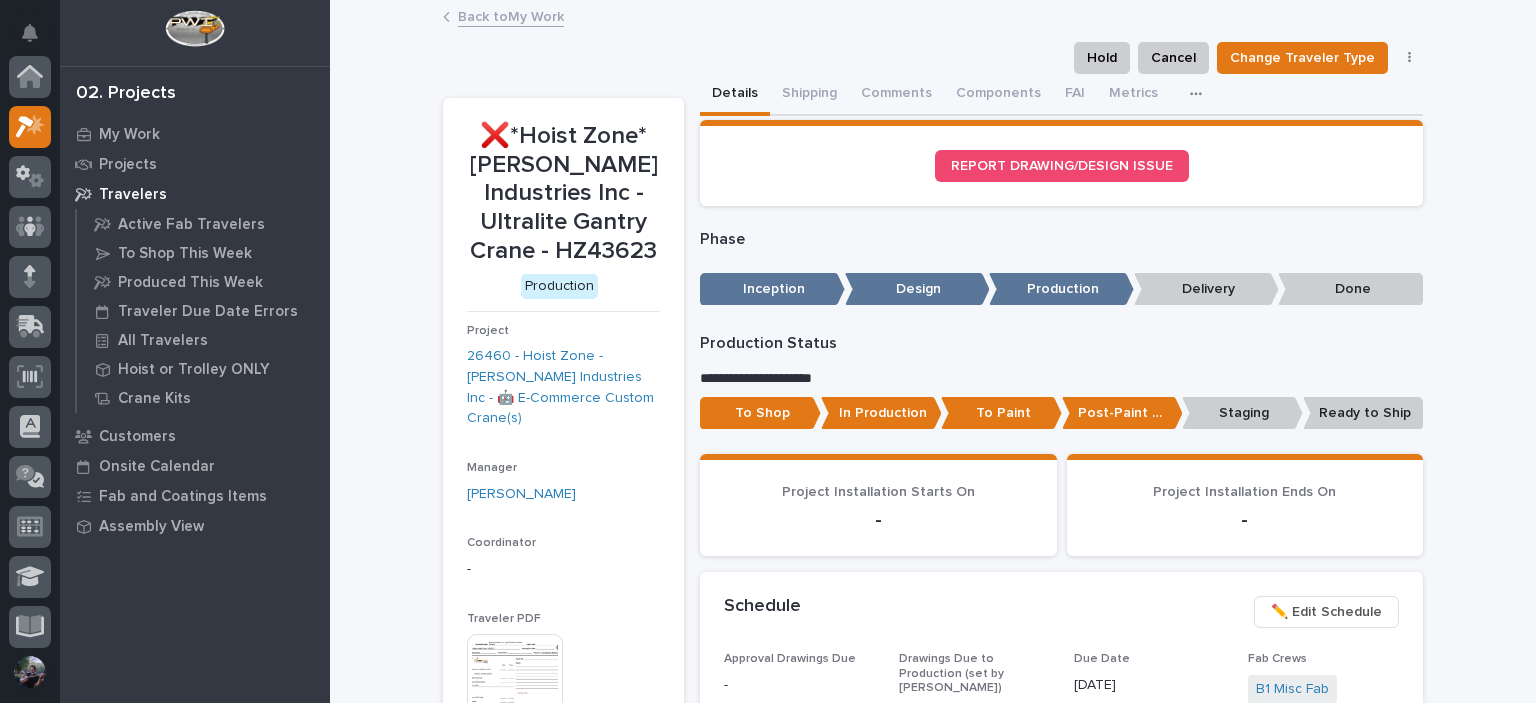 scroll, scrollTop: 50, scrollLeft: 0, axis: vertical 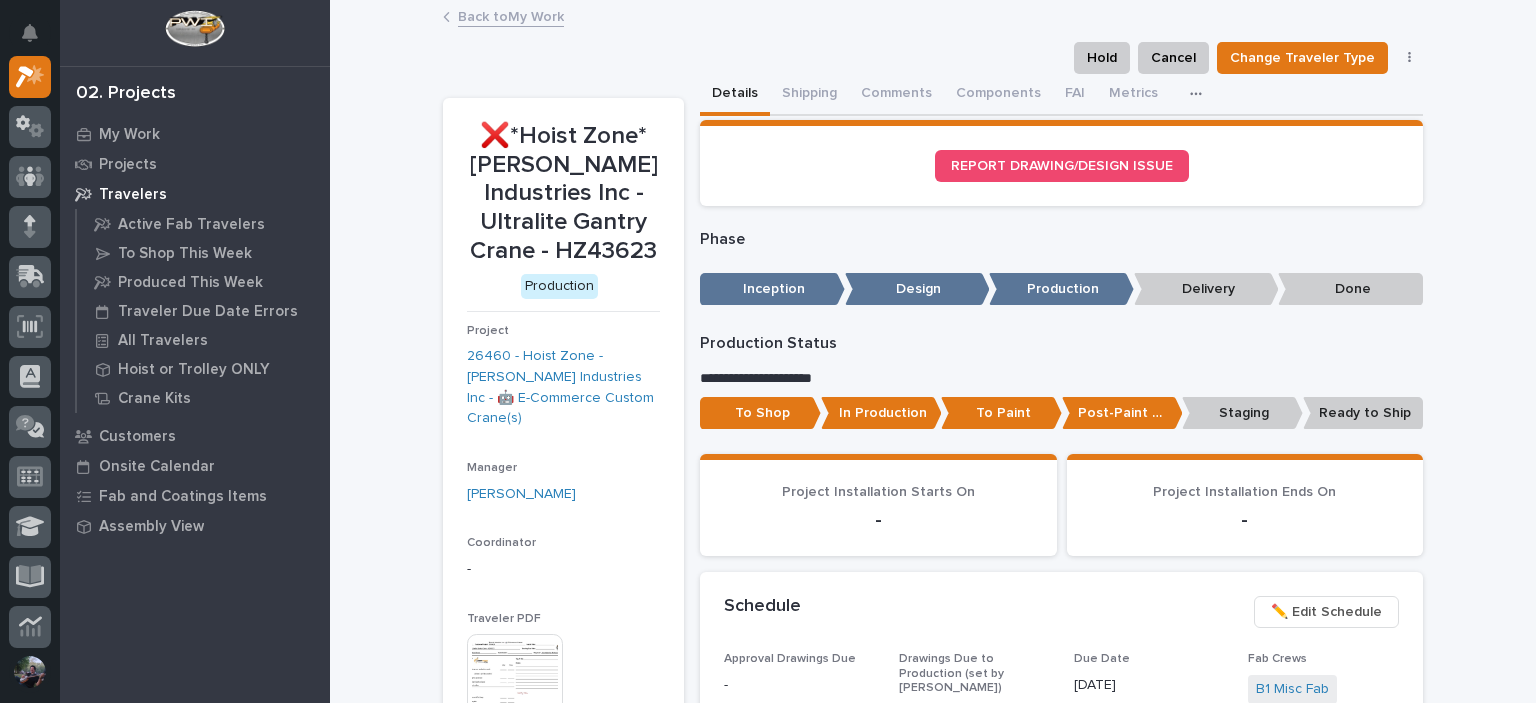 click on "Staging" at bounding box center (1242, 413) 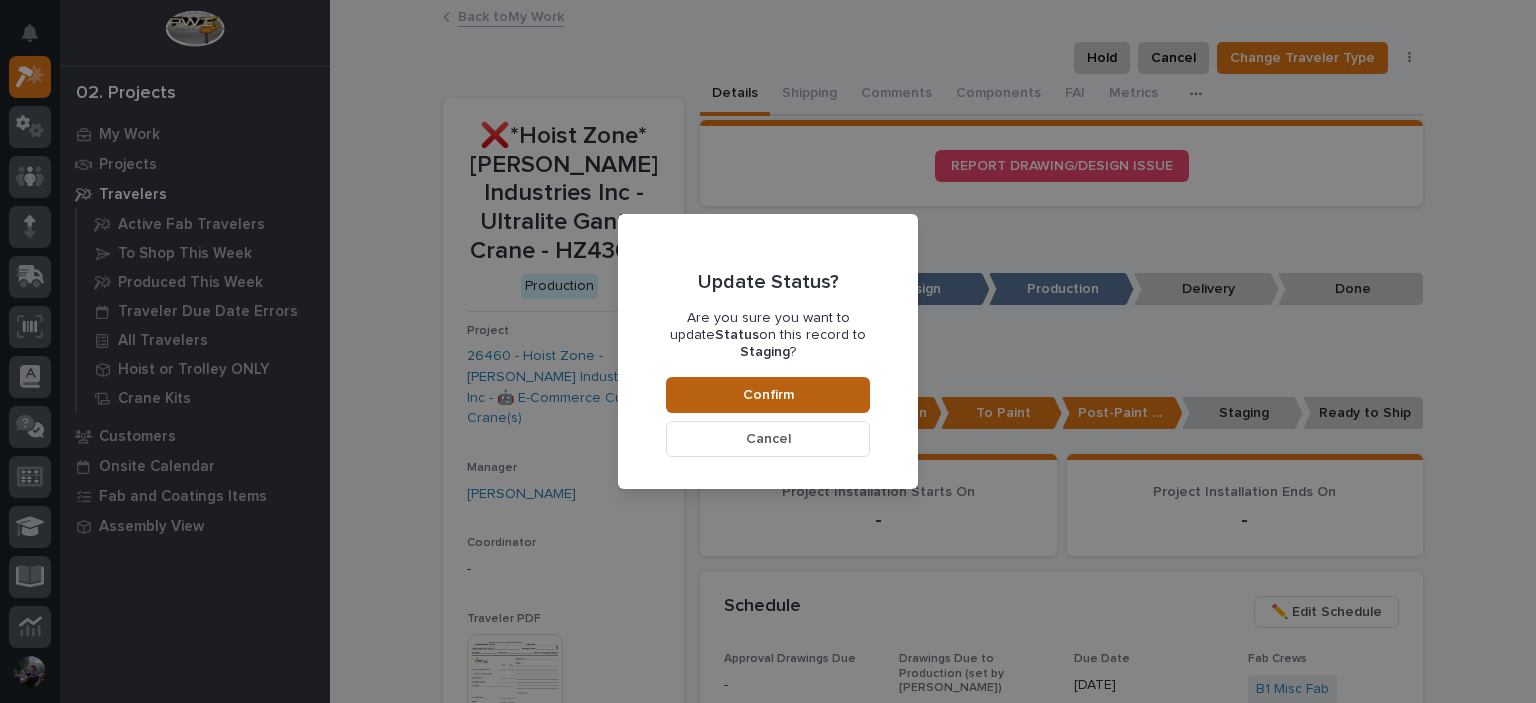 click on "Confirm" at bounding box center (768, 395) 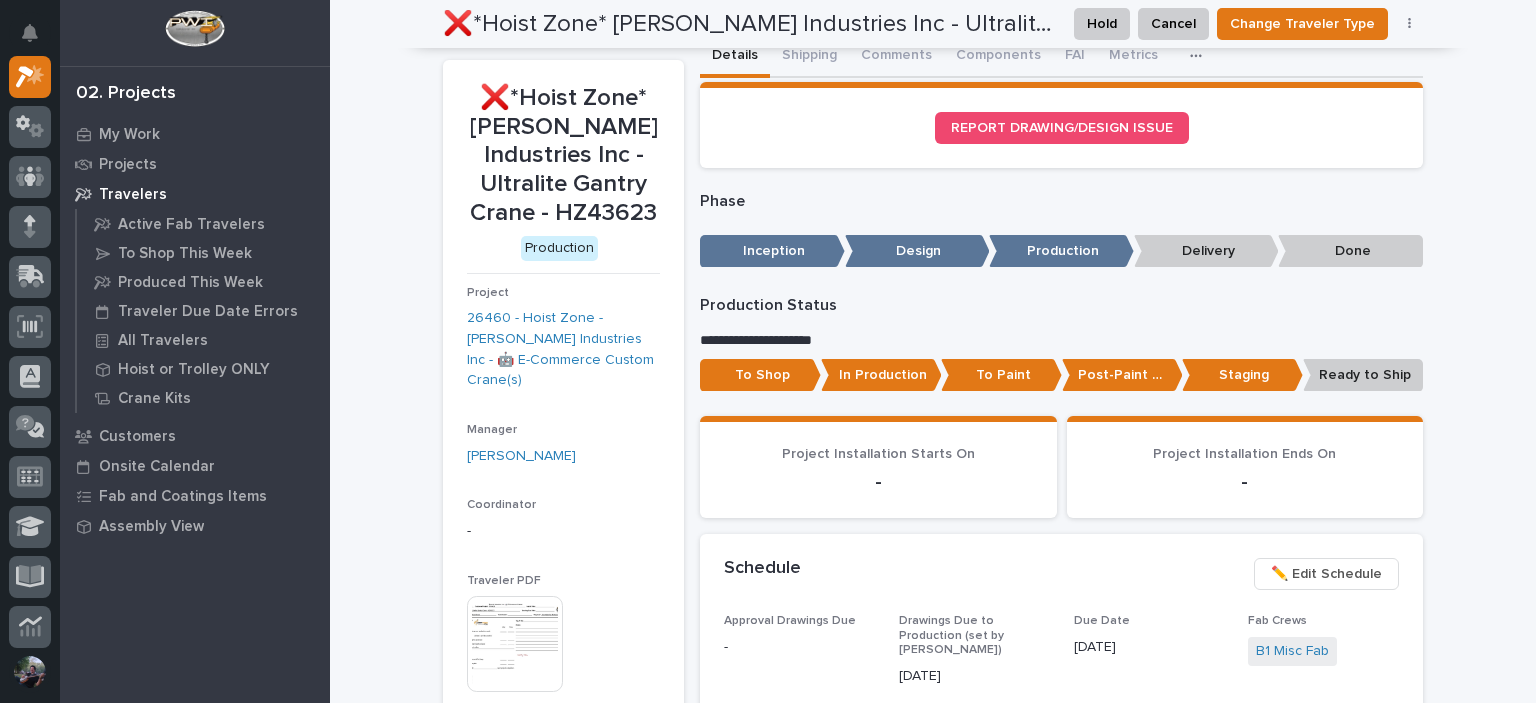 scroll, scrollTop: 0, scrollLeft: 0, axis: both 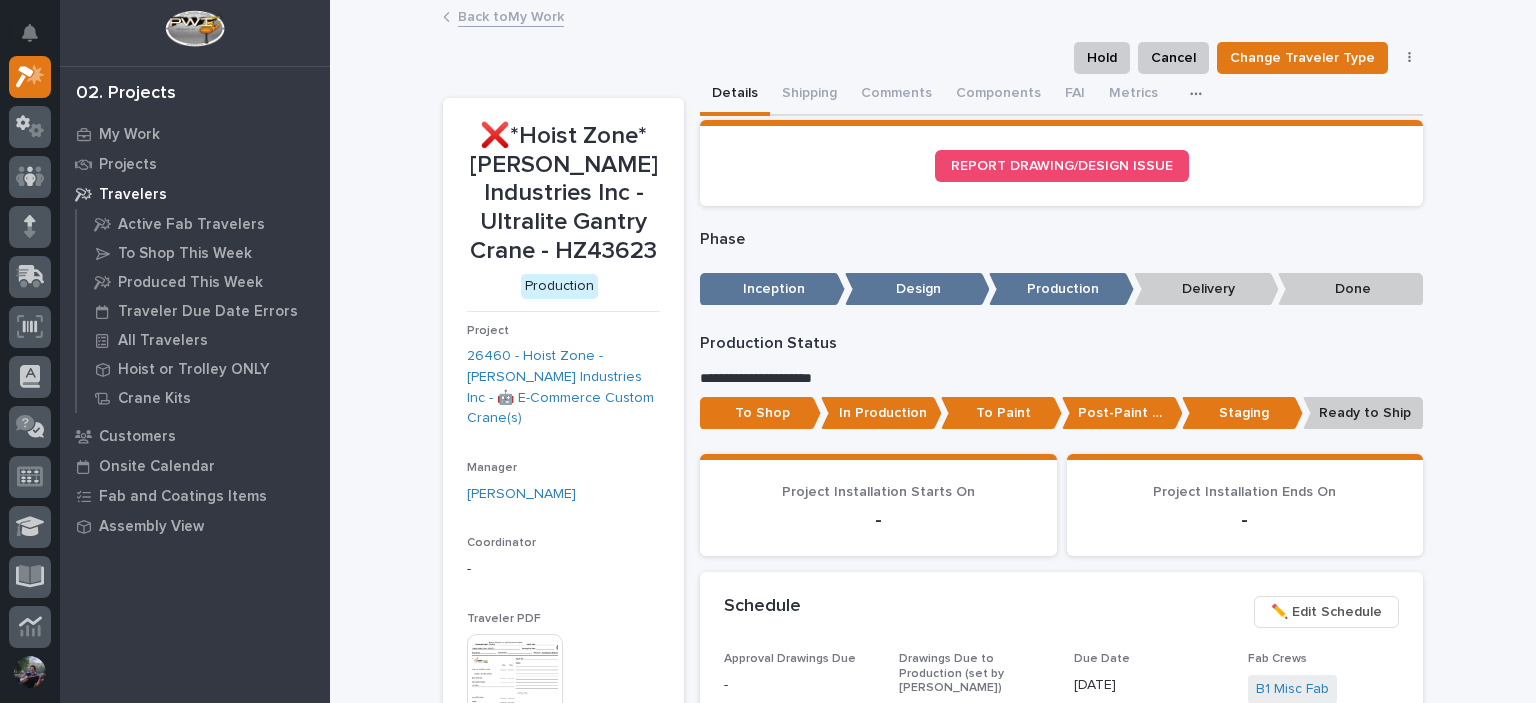 click on "Back to  My Work" at bounding box center [511, 15] 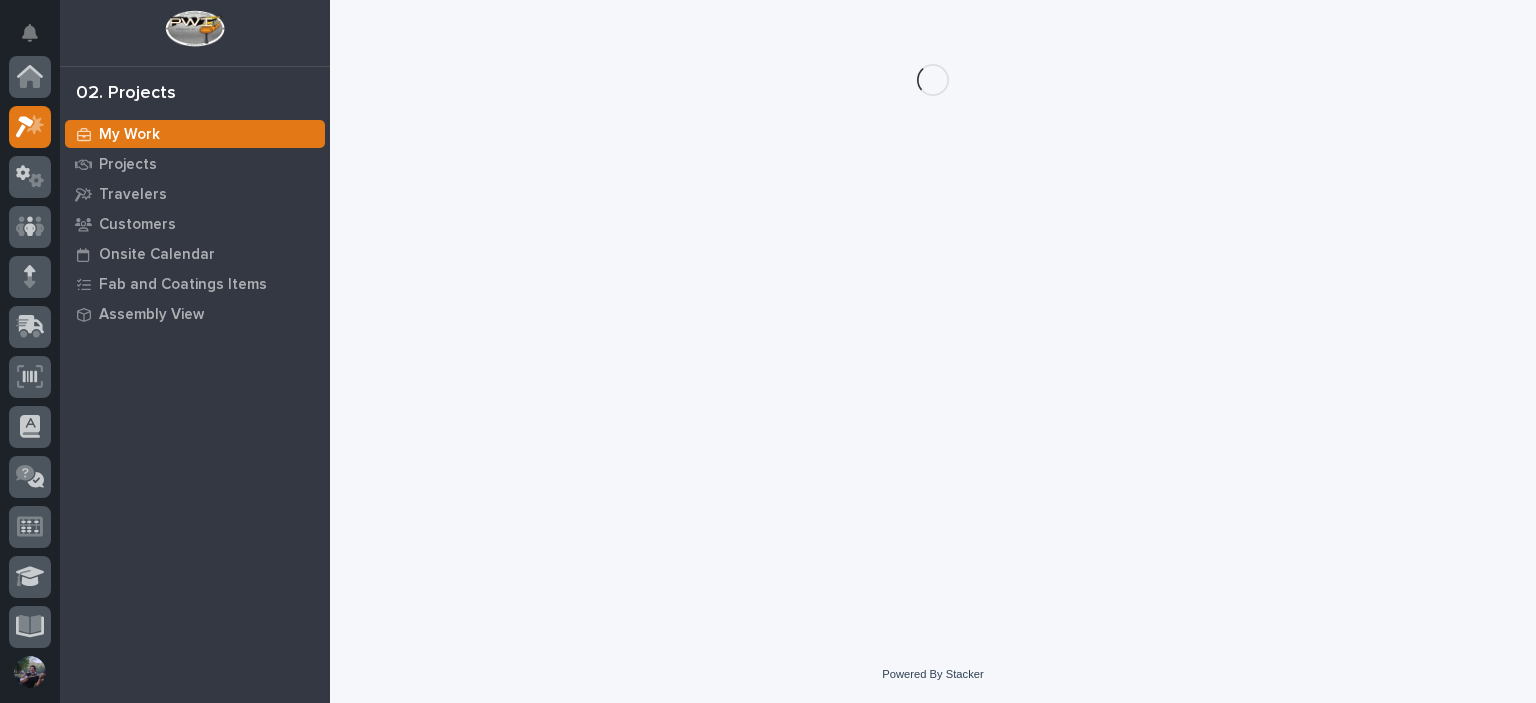 scroll, scrollTop: 50, scrollLeft: 0, axis: vertical 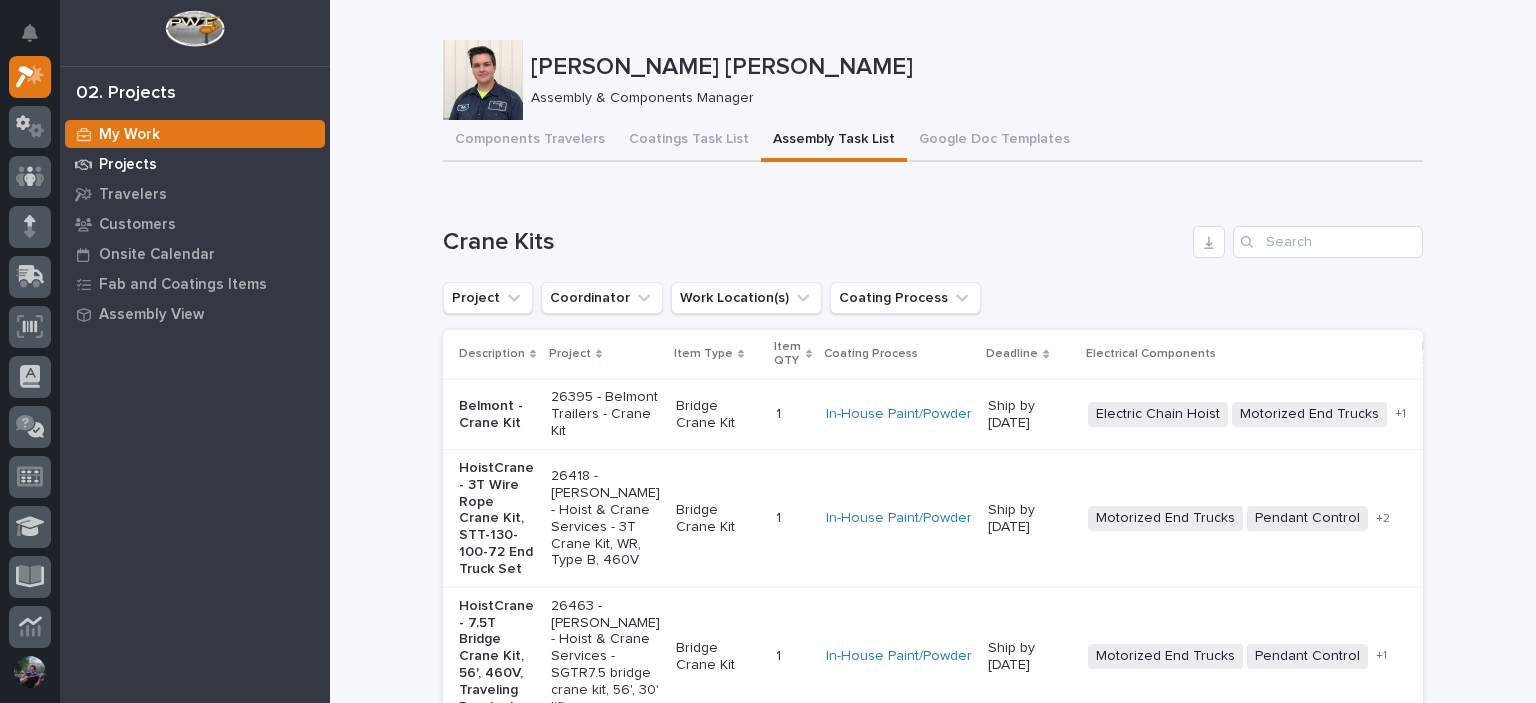 click on "Projects" at bounding box center [128, 165] 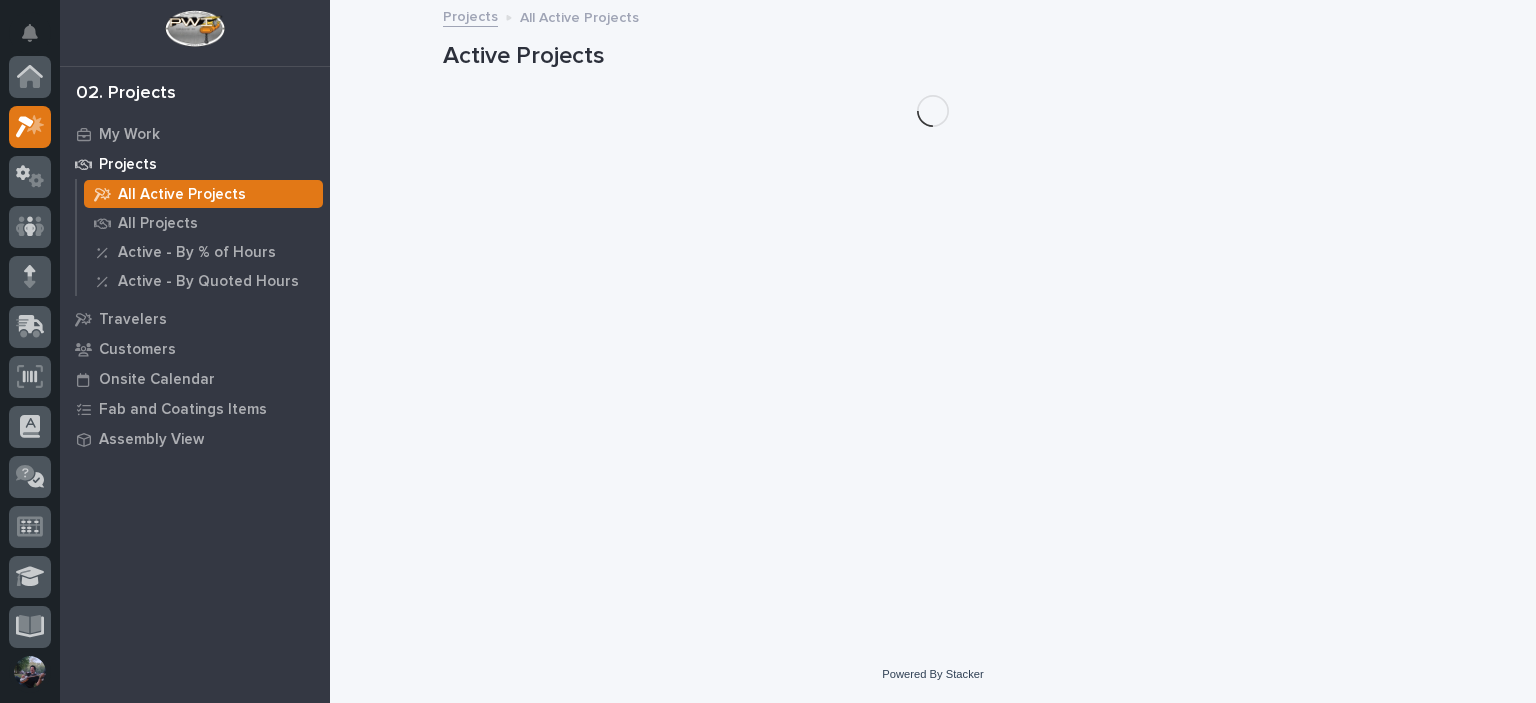 scroll, scrollTop: 50, scrollLeft: 0, axis: vertical 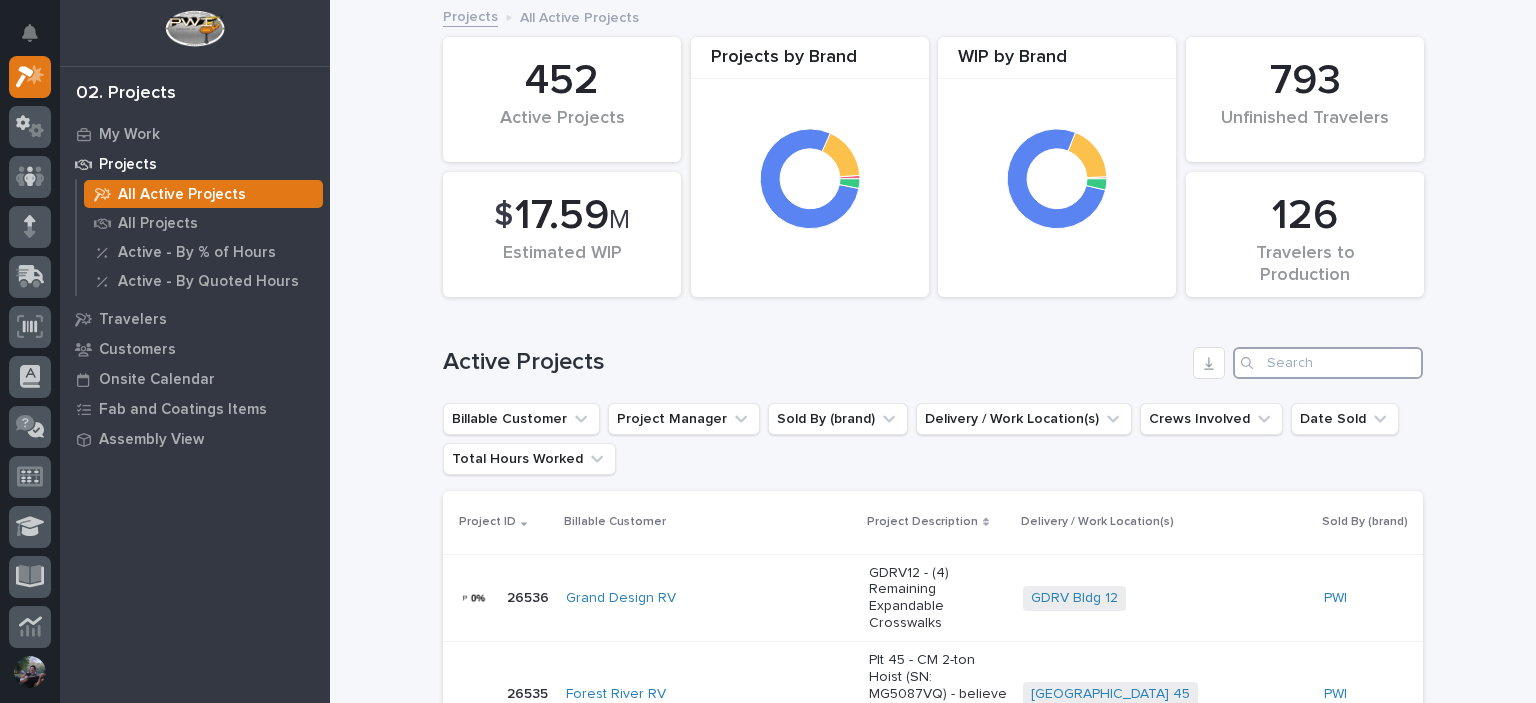 click at bounding box center [1328, 363] 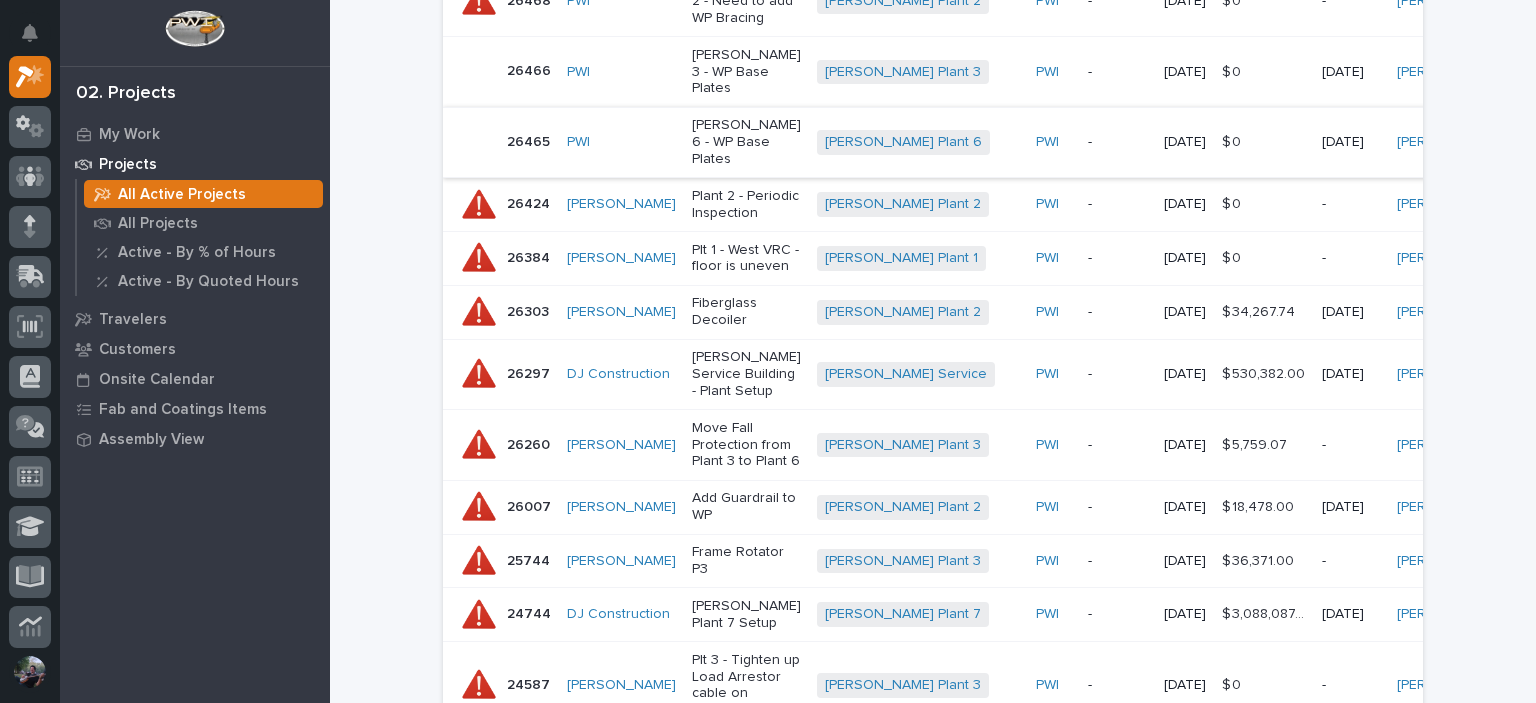 scroll, scrollTop: 716, scrollLeft: 0, axis: vertical 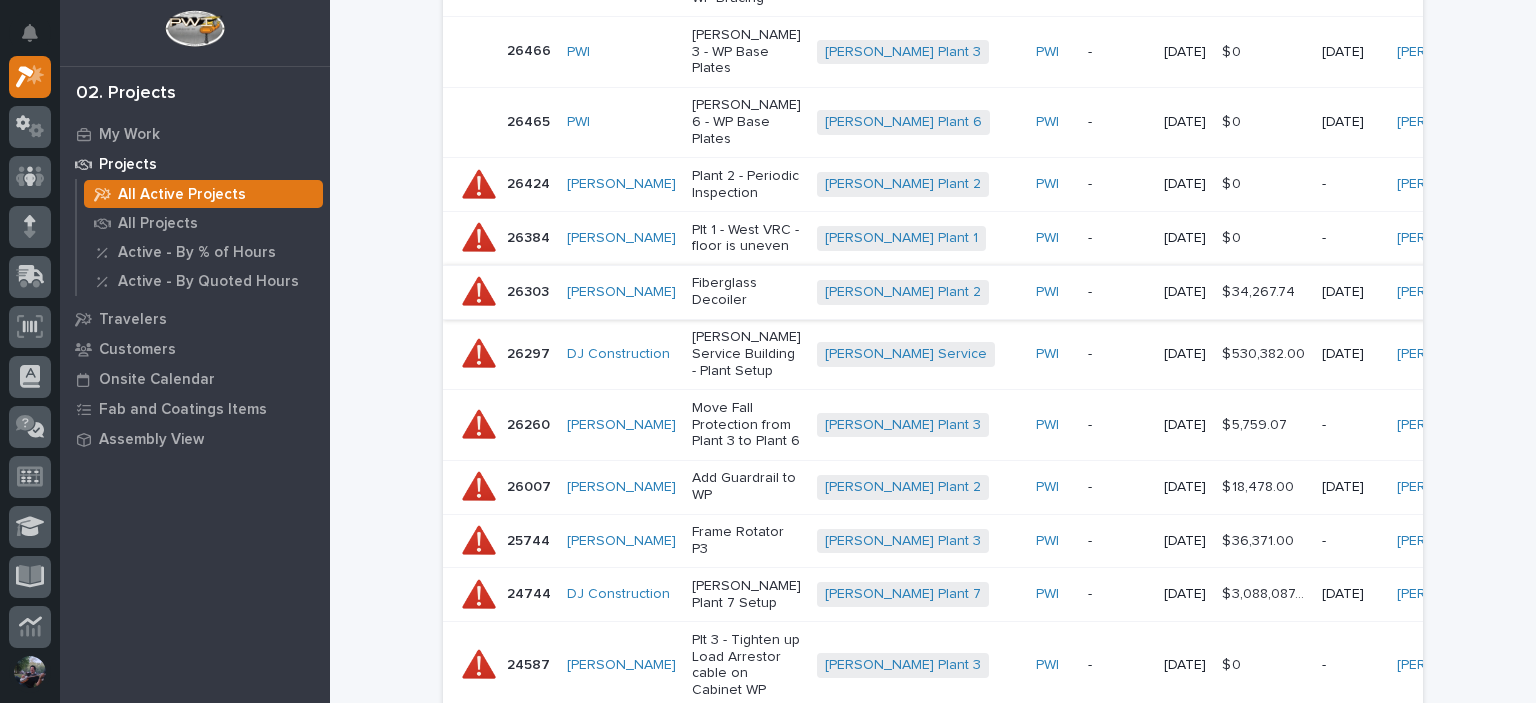 type on "[PERSON_NAME]" 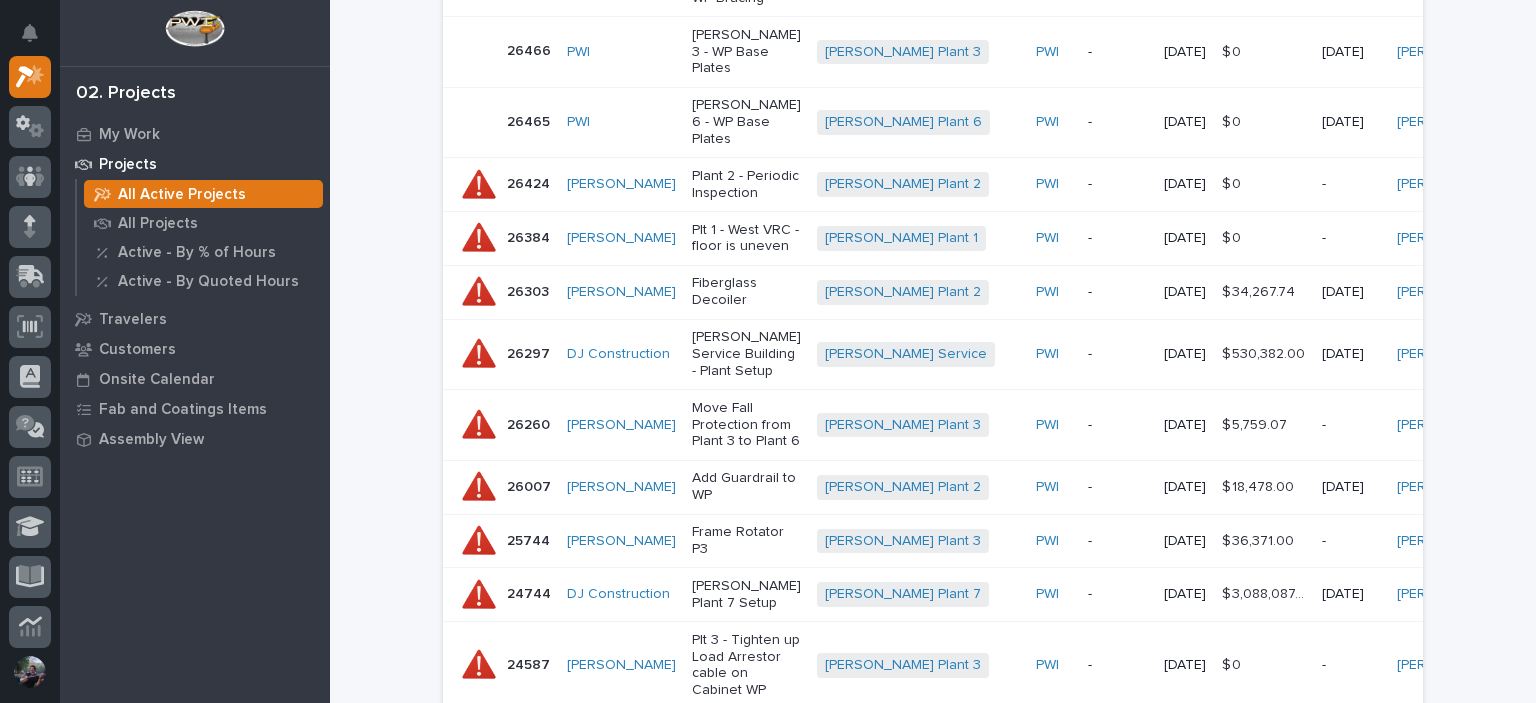 click on "Fiberglass Decoiler" at bounding box center (746, 292) 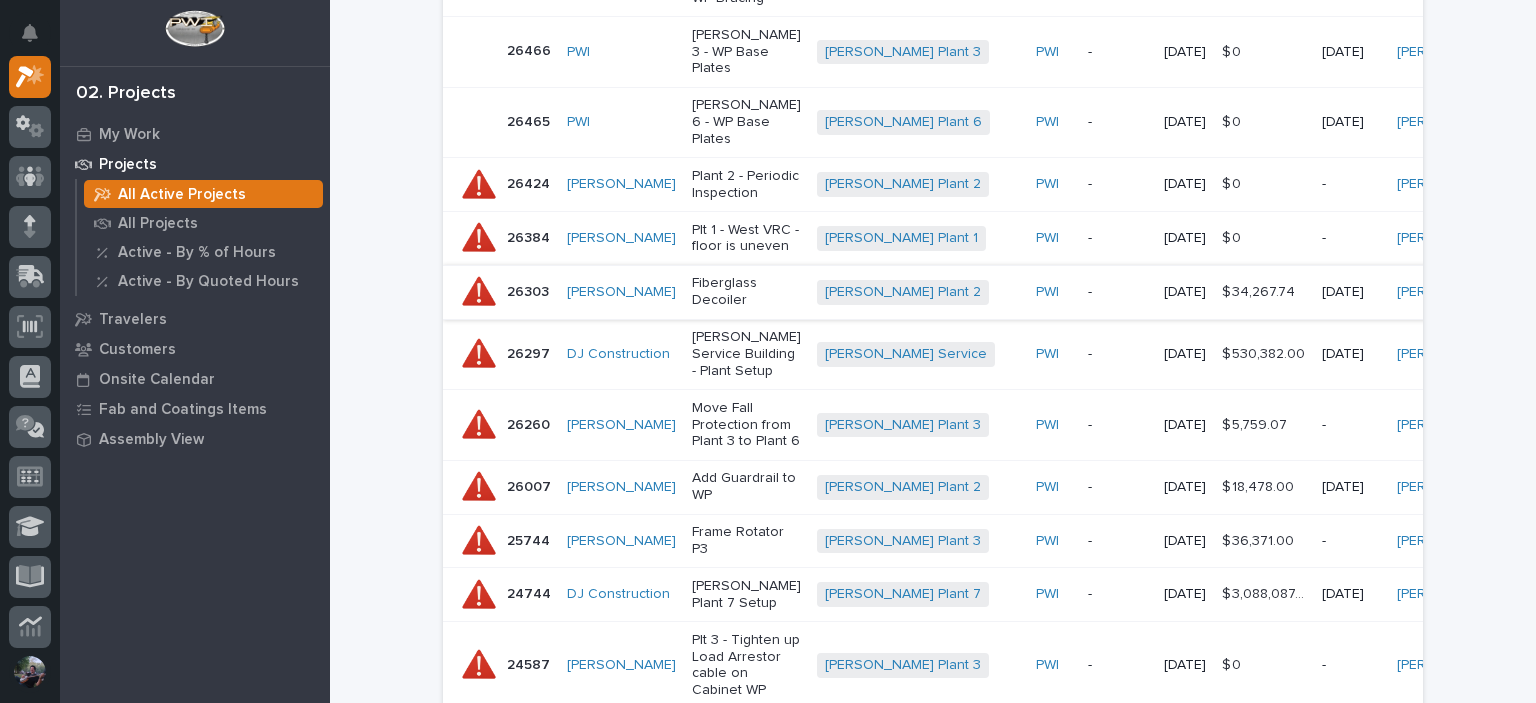 scroll, scrollTop: 0, scrollLeft: 0, axis: both 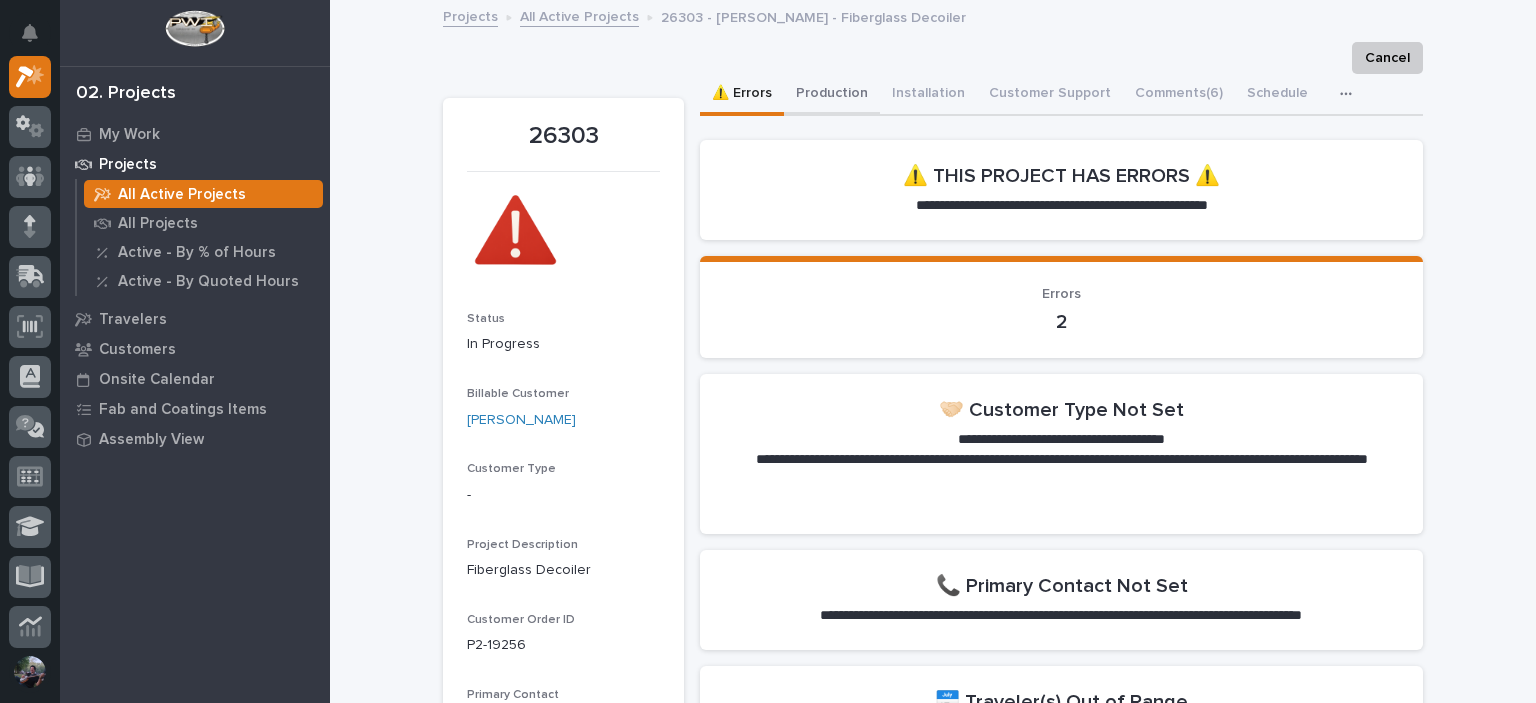 click on "Production" at bounding box center (832, 95) 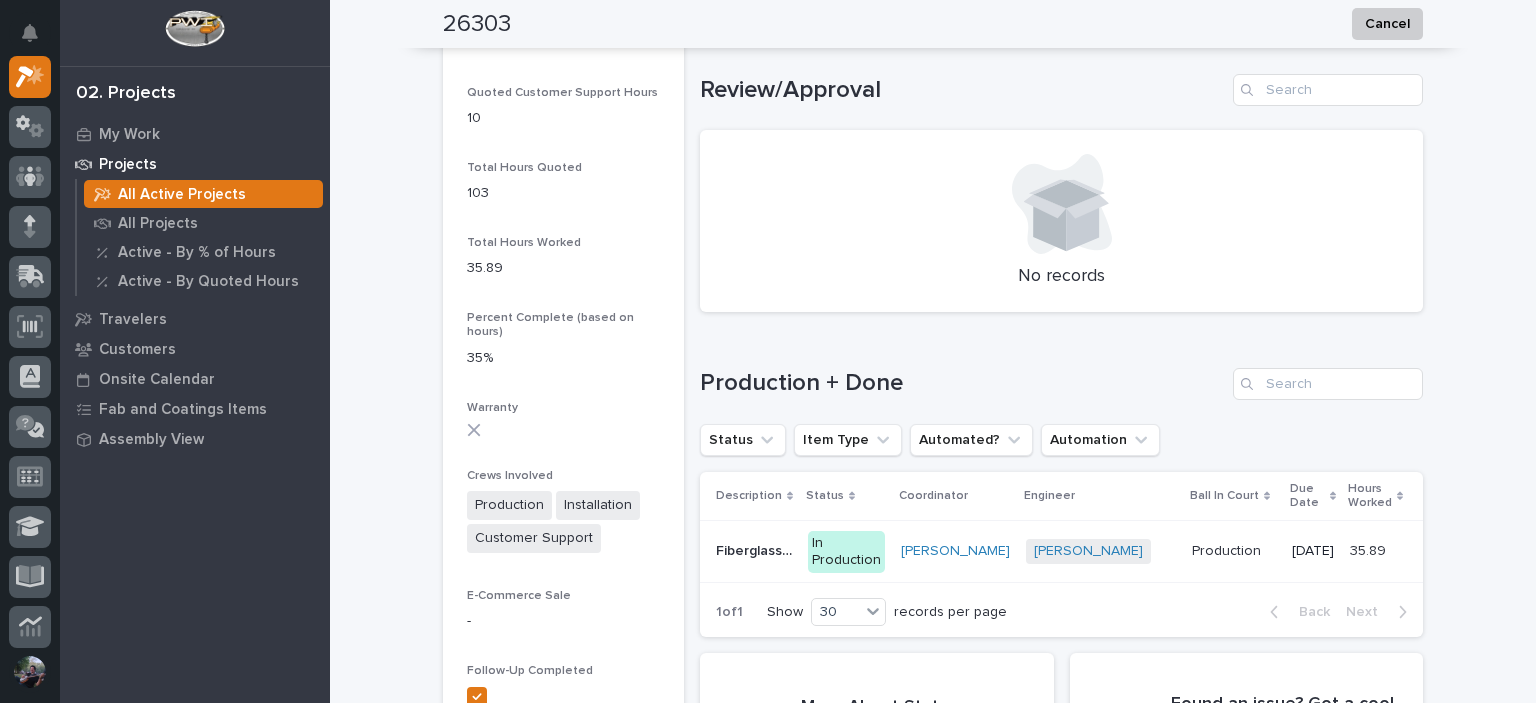 scroll, scrollTop: 1866, scrollLeft: 0, axis: vertical 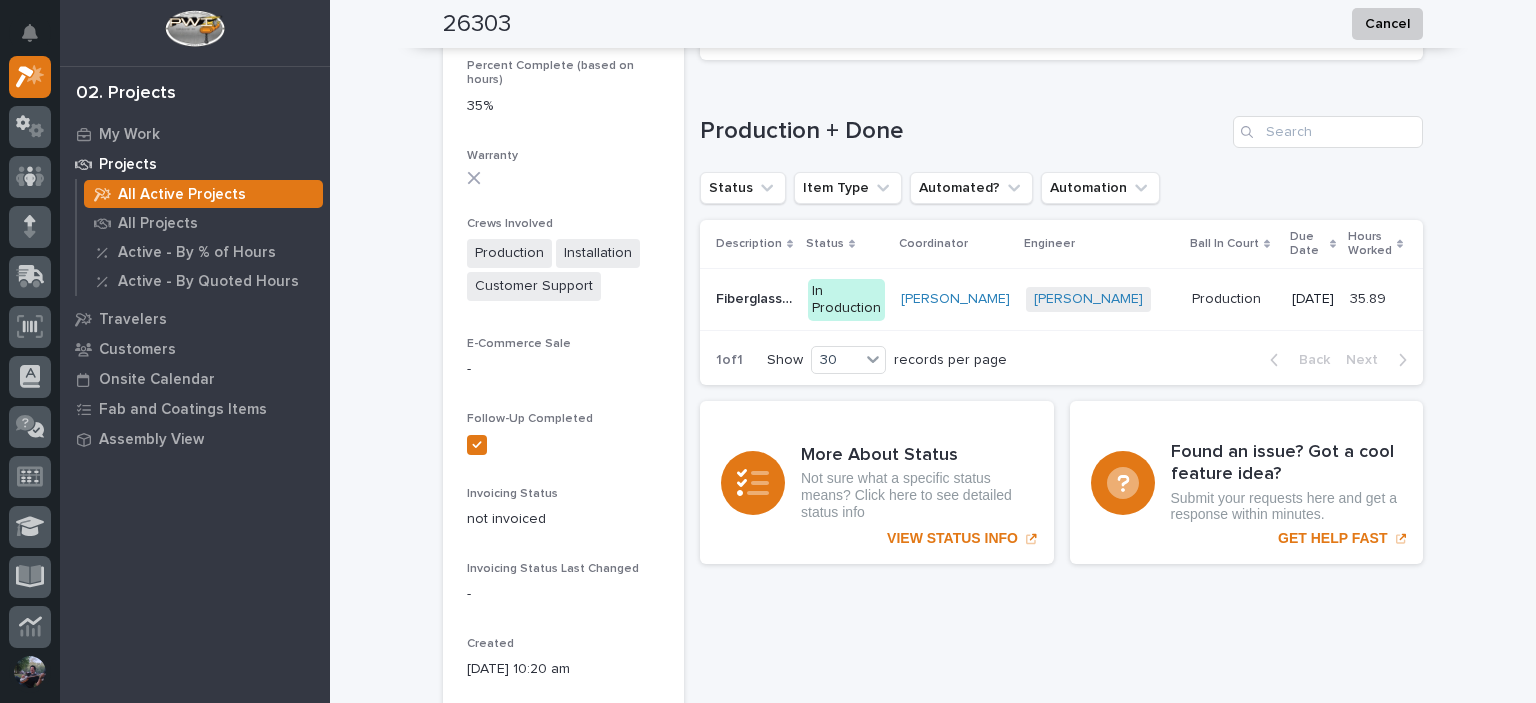 click on "In Production" at bounding box center (846, 300) 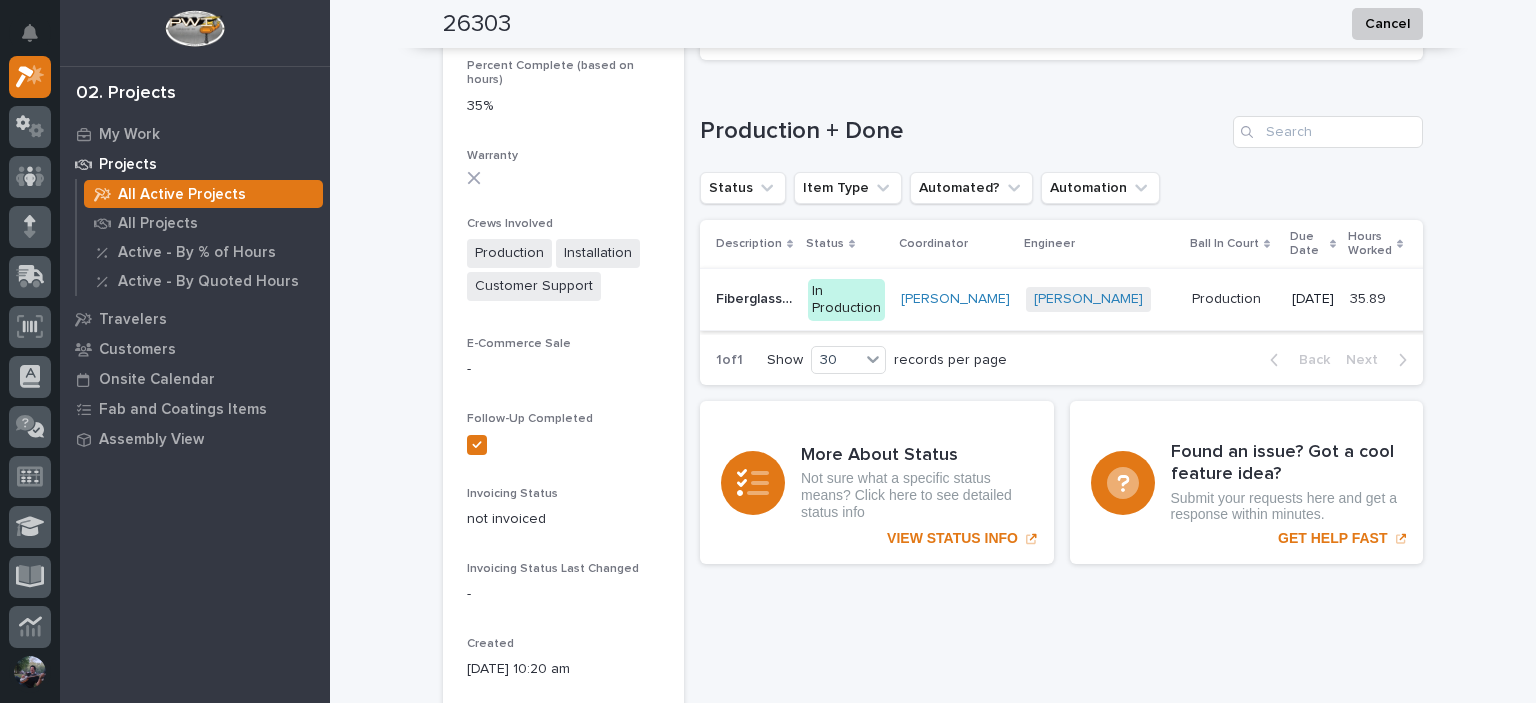 scroll, scrollTop: 0, scrollLeft: 0, axis: both 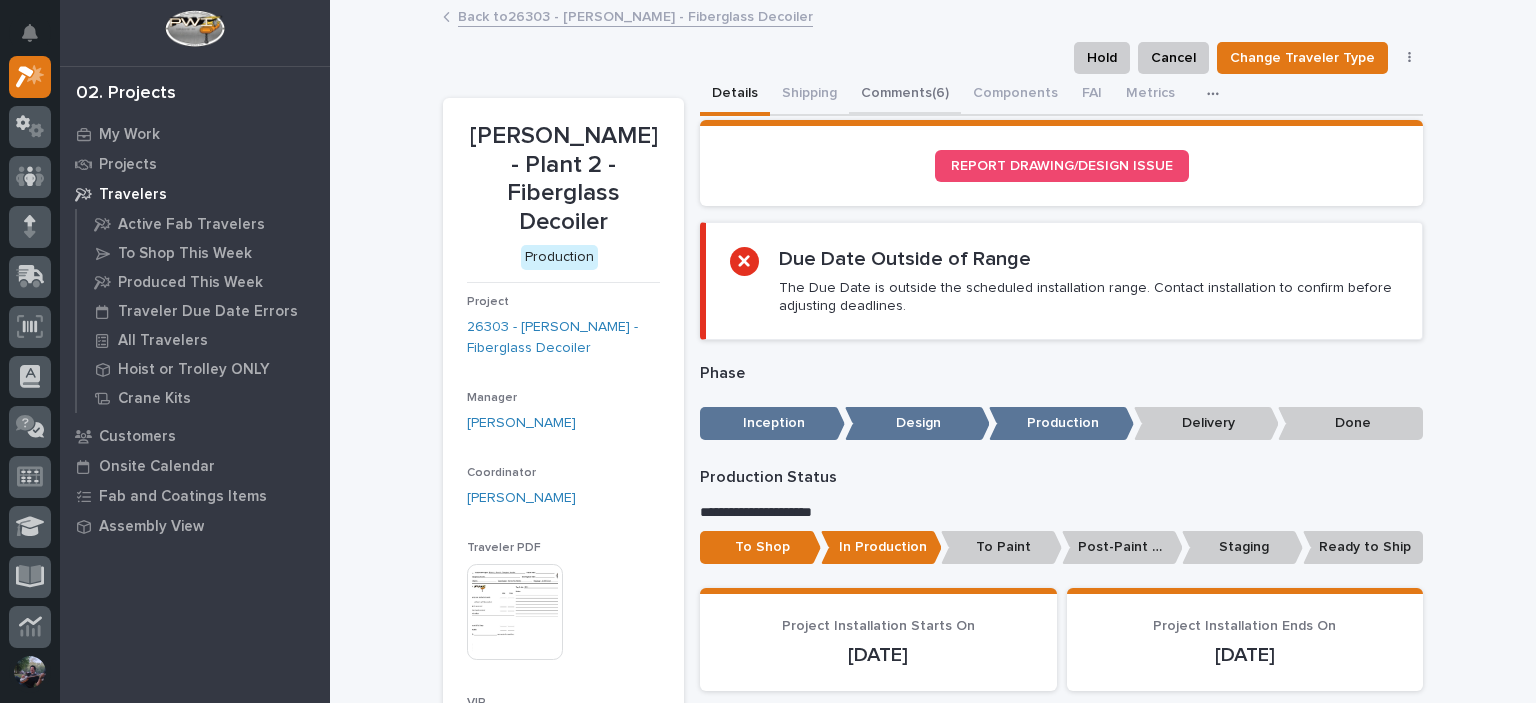click on "Comments  (6)" at bounding box center (905, 95) 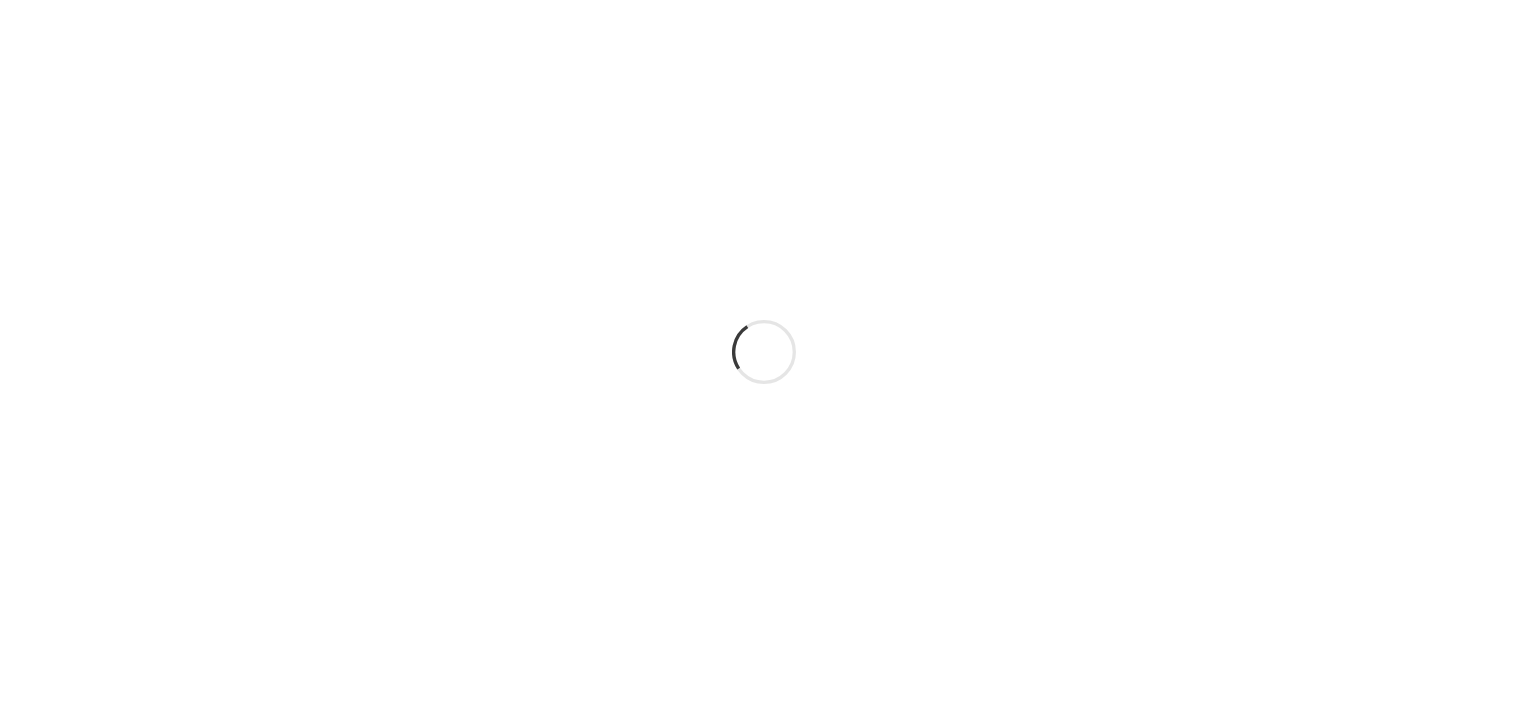 scroll, scrollTop: 0, scrollLeft: 0, axis: both 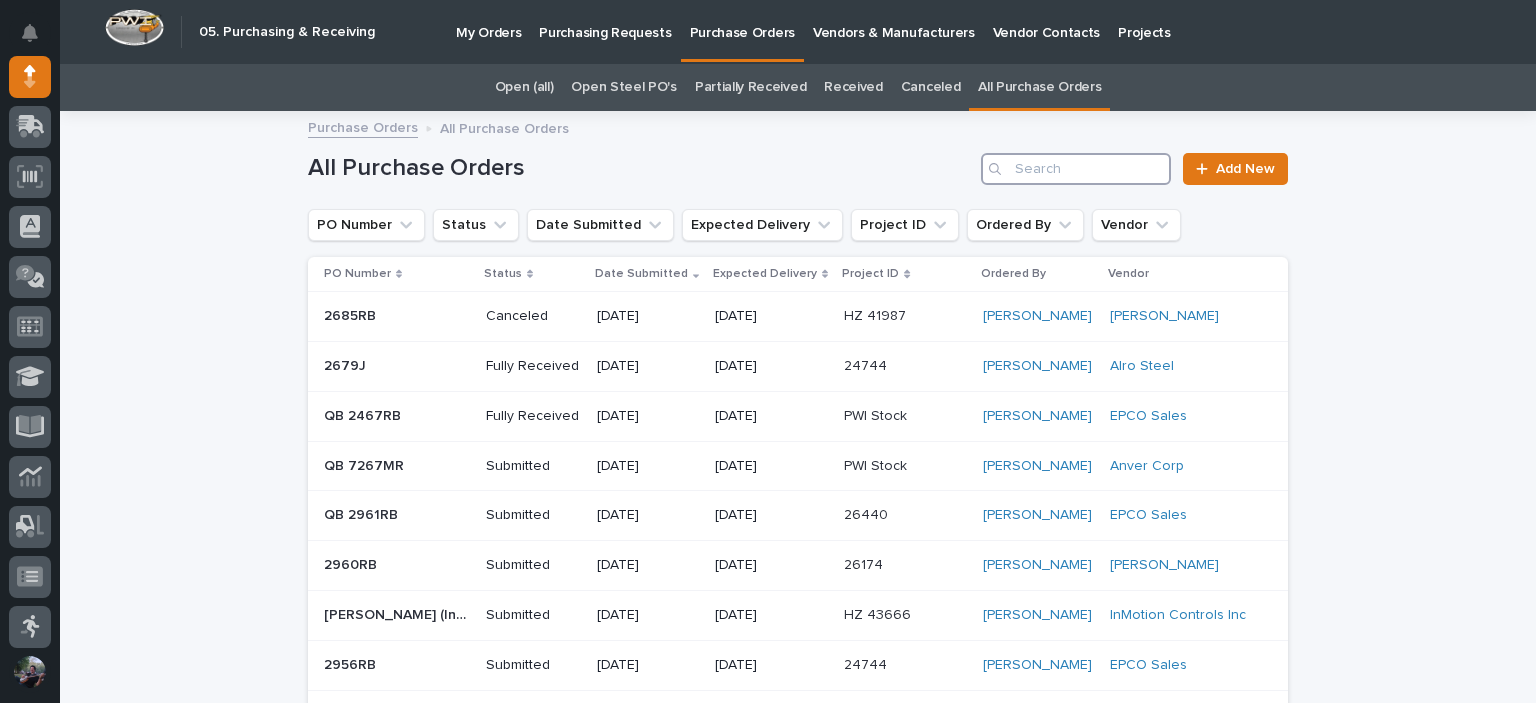 click at bounding box center (1076, 169) 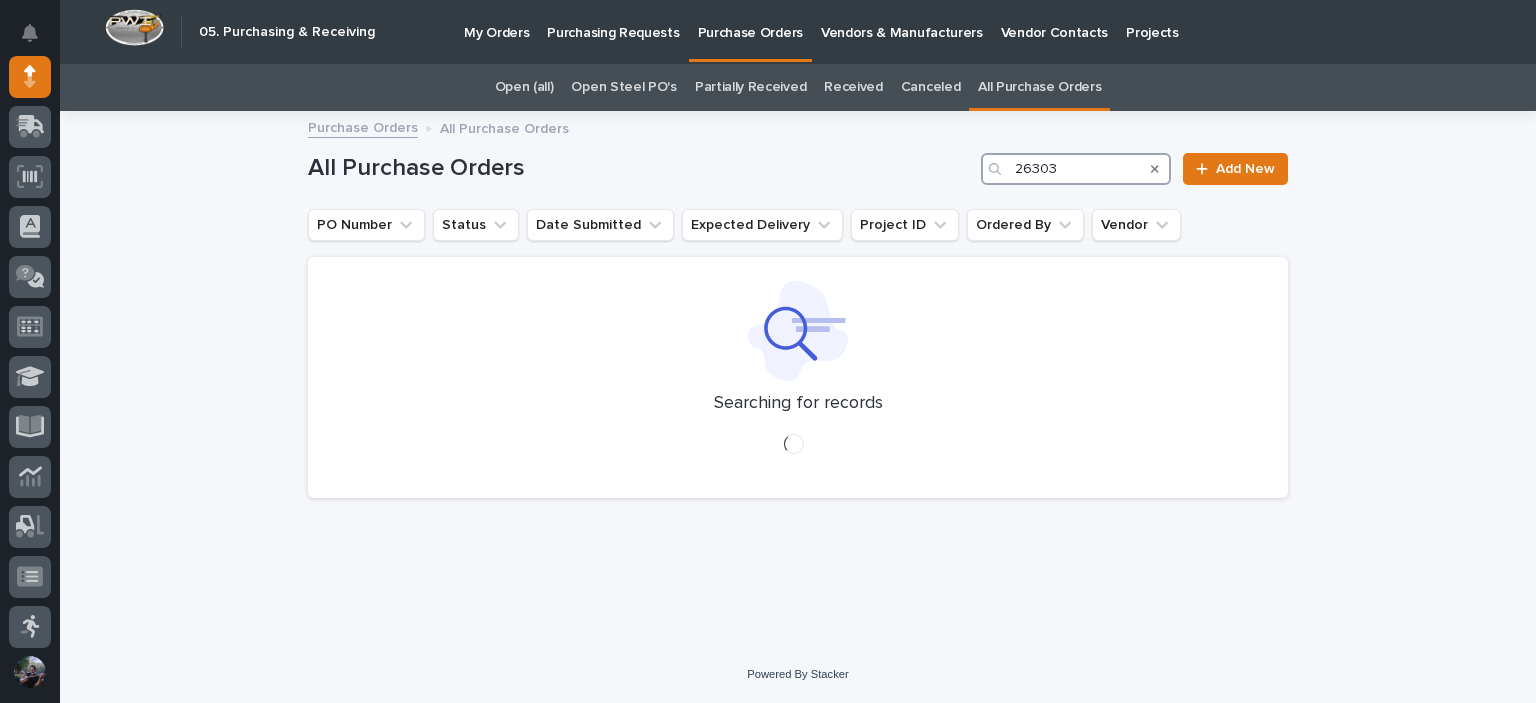 type on "26303" 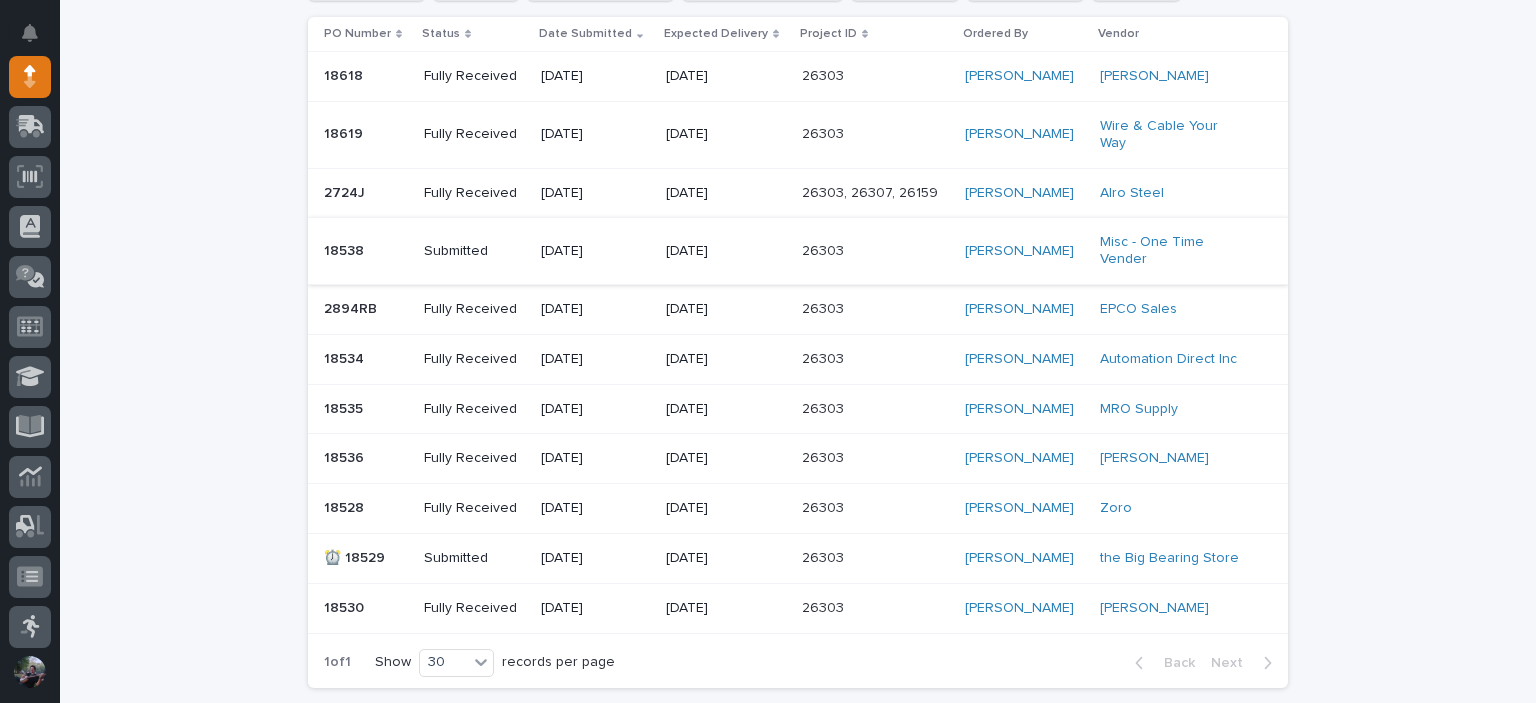 scroll, scrollTop: 178, scrollLeft: 0, axis: vertical 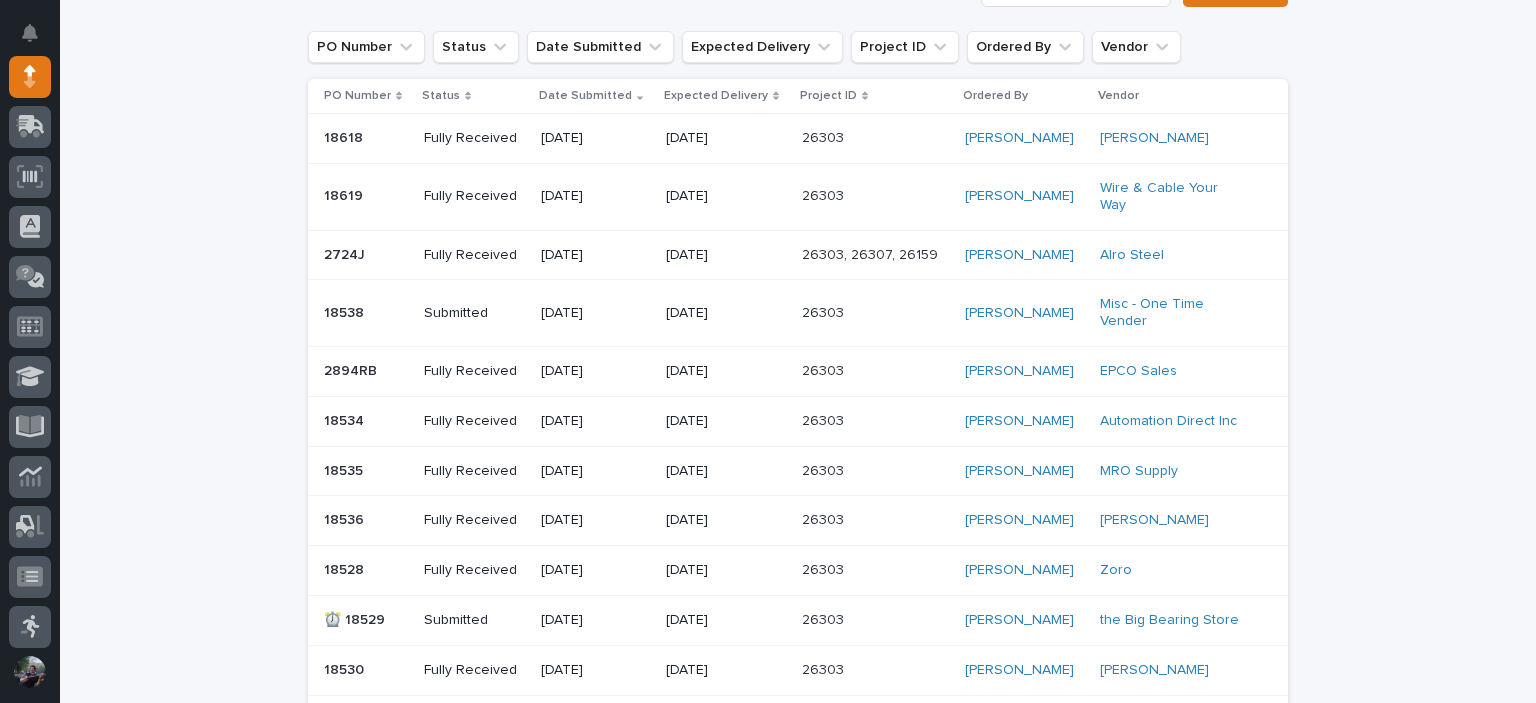 click at bounding box center [873, 313] 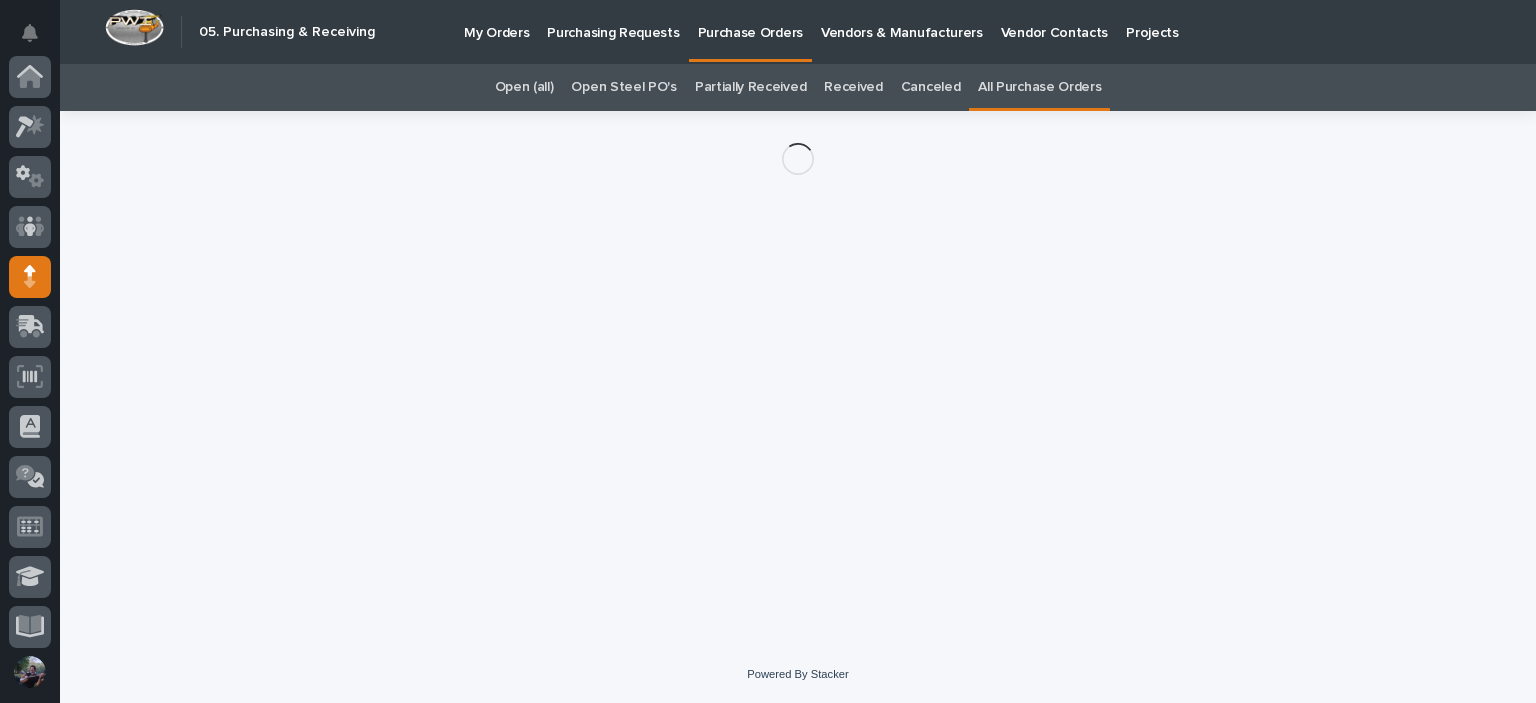 scroll, scrollTop: 200, scrollLeft: 0, axis: vertical 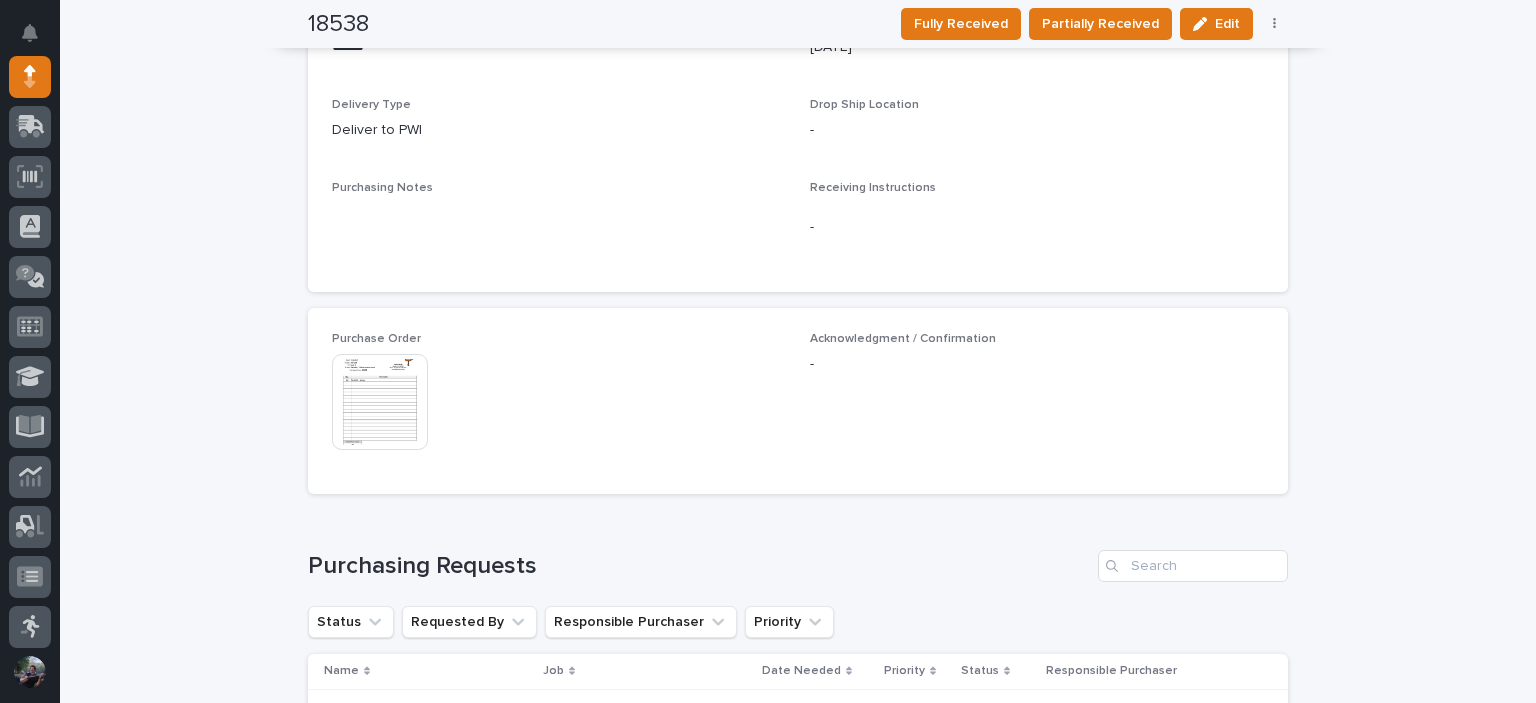 click at bounding box center (380, 402) 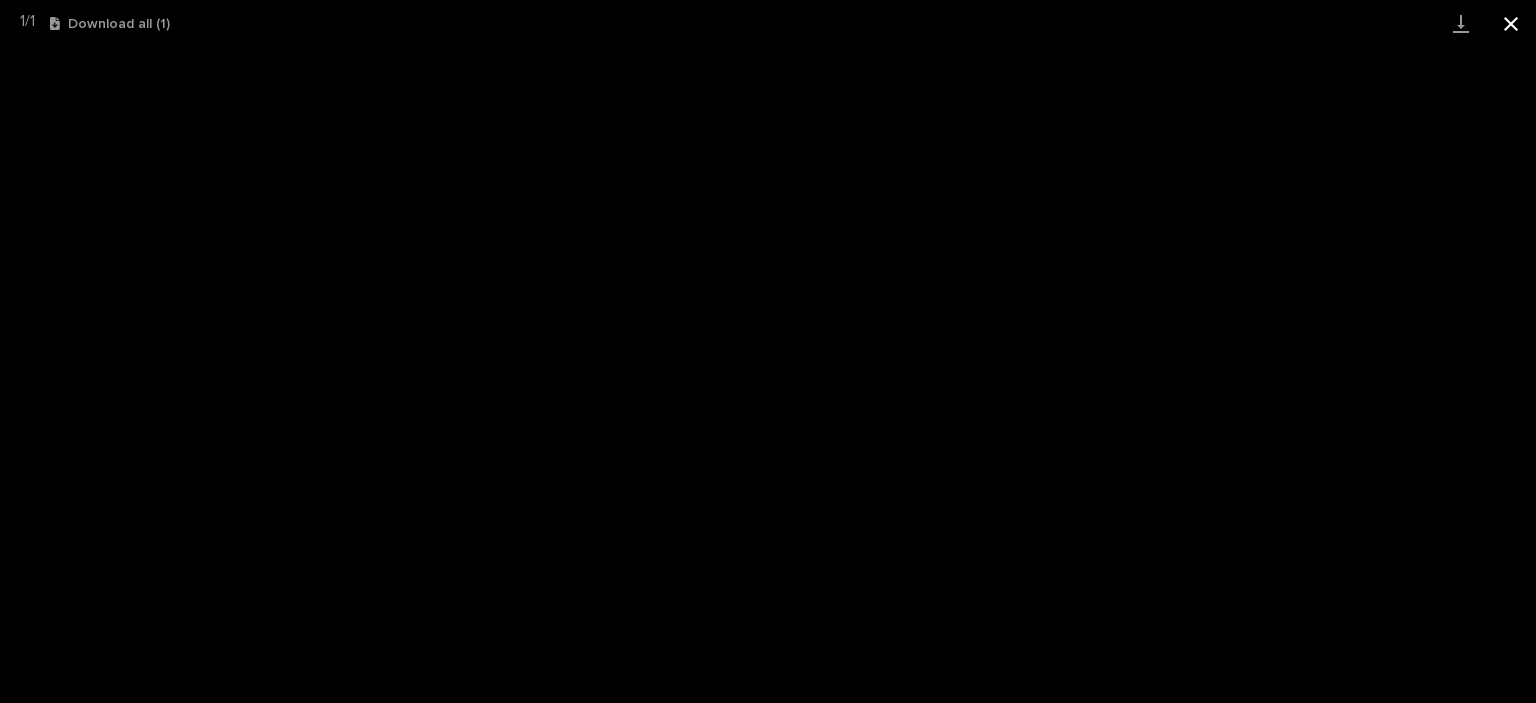 click at bounding box center [1511, 23] 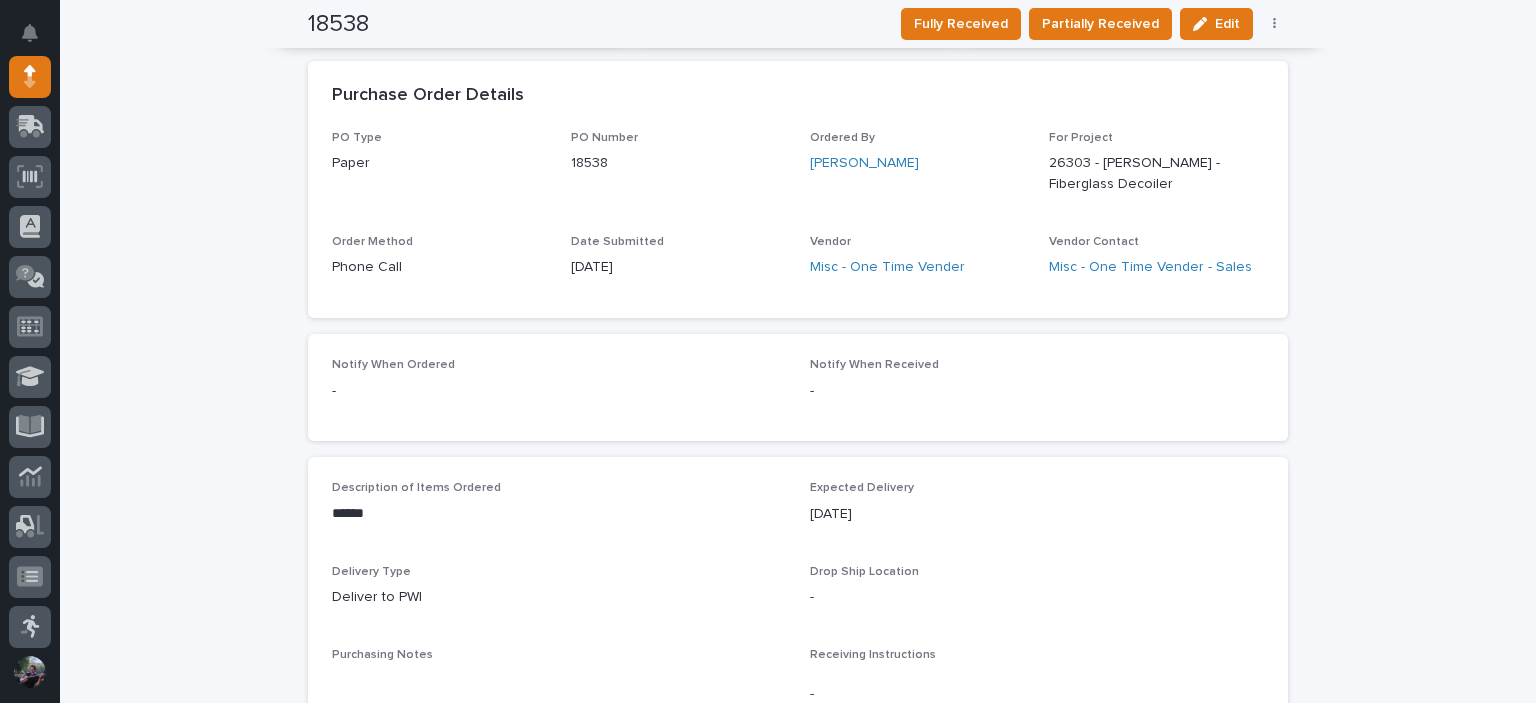 scroll, scrollTop: 29, scrollLeft: 0, axis: vertical 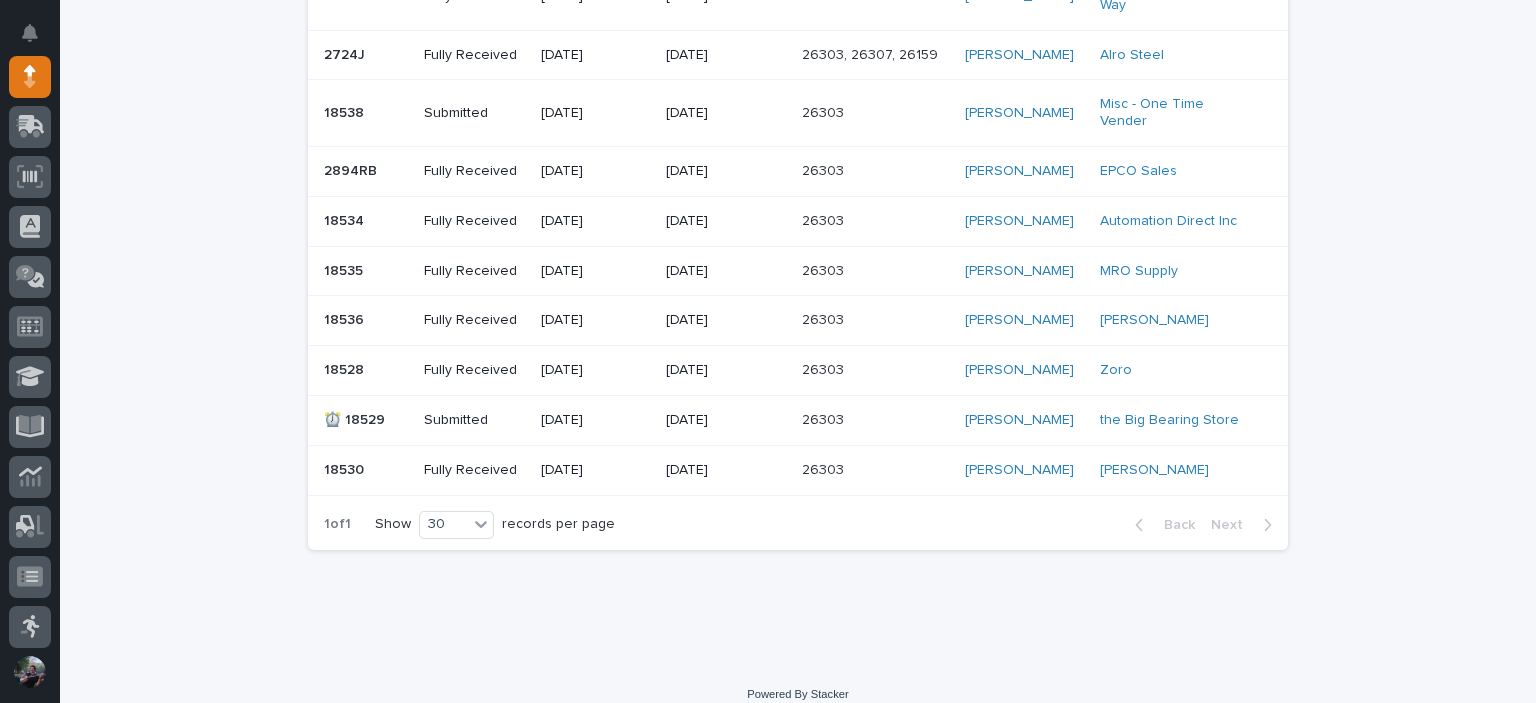 click on "Arlyn Miller" at bounding box center [1024, 470] 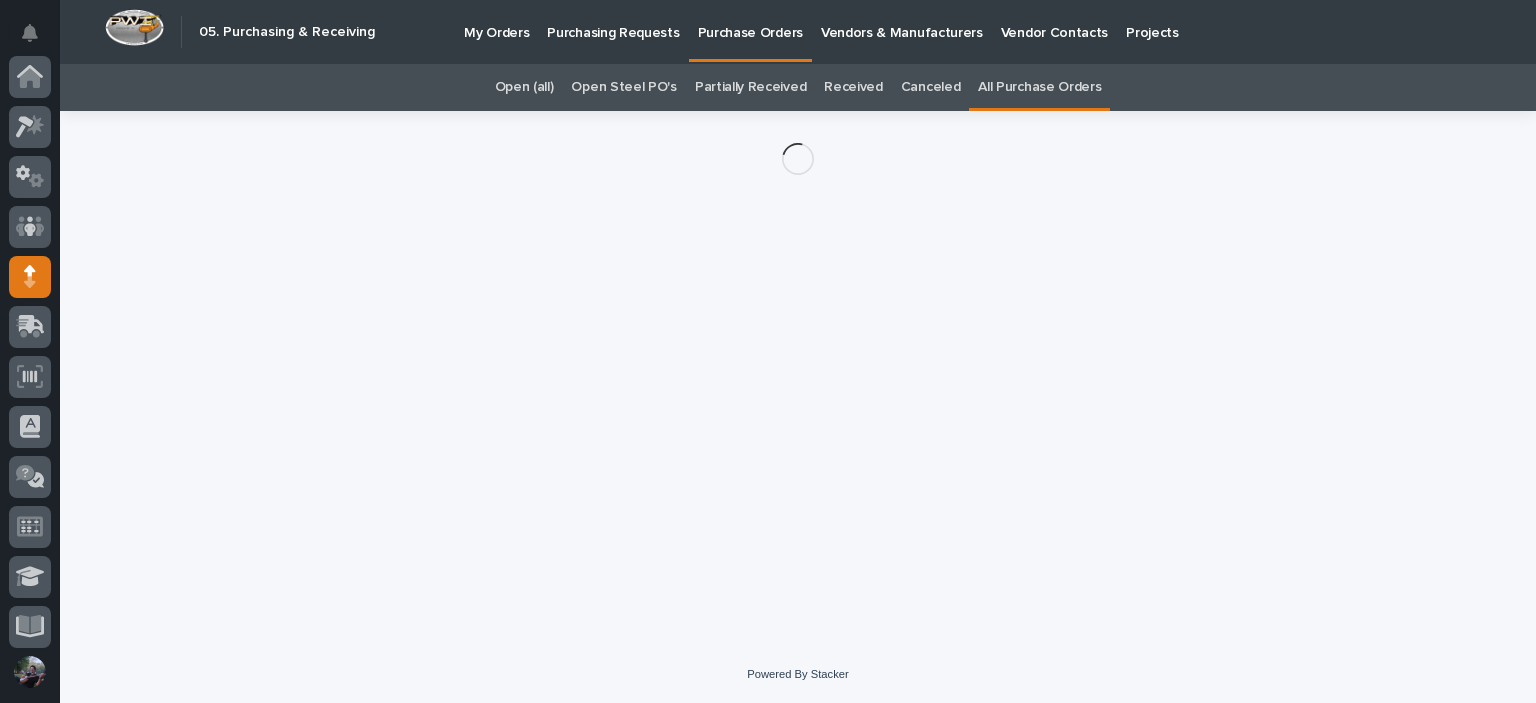 scroll, scrollTop: 200, scrollLeft: 0, axis: vertical 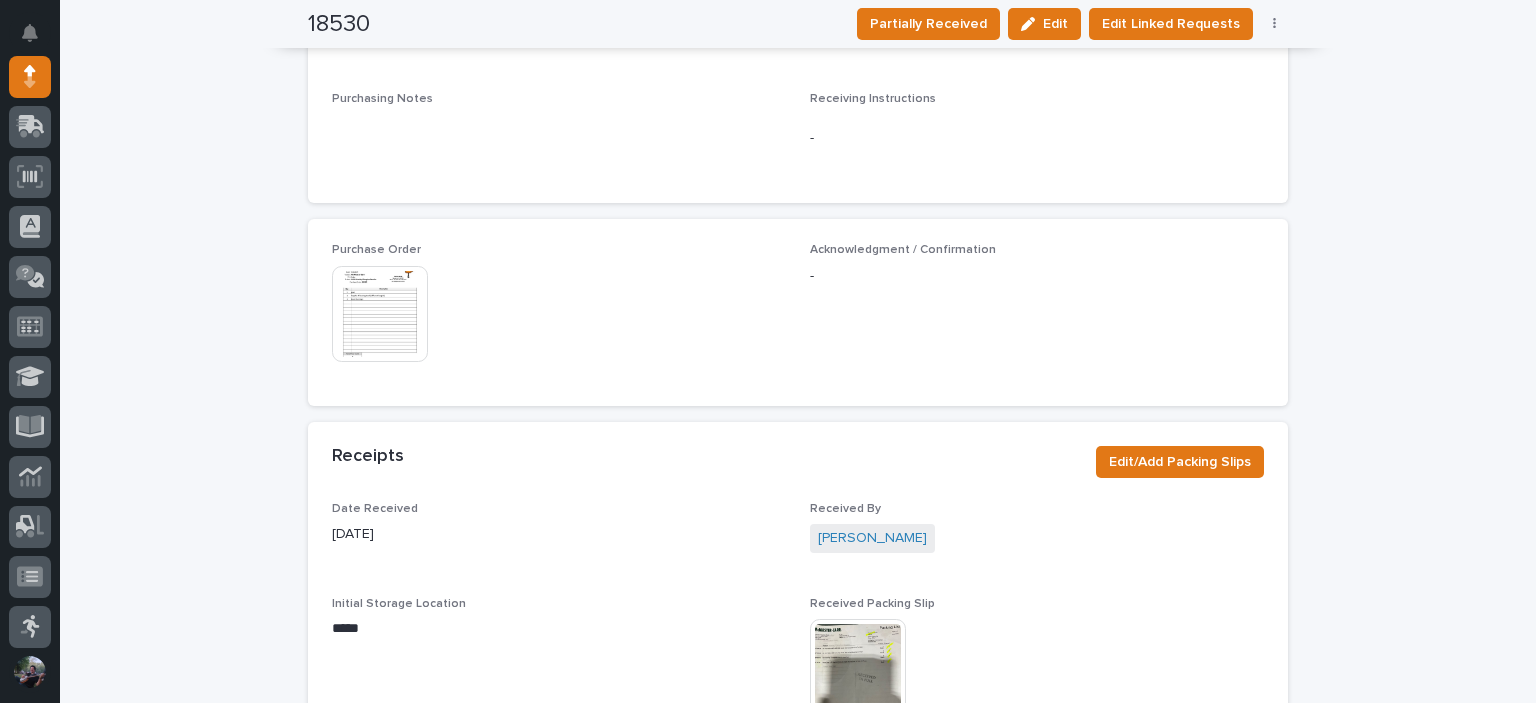 click at bounding box center [380, 314] 